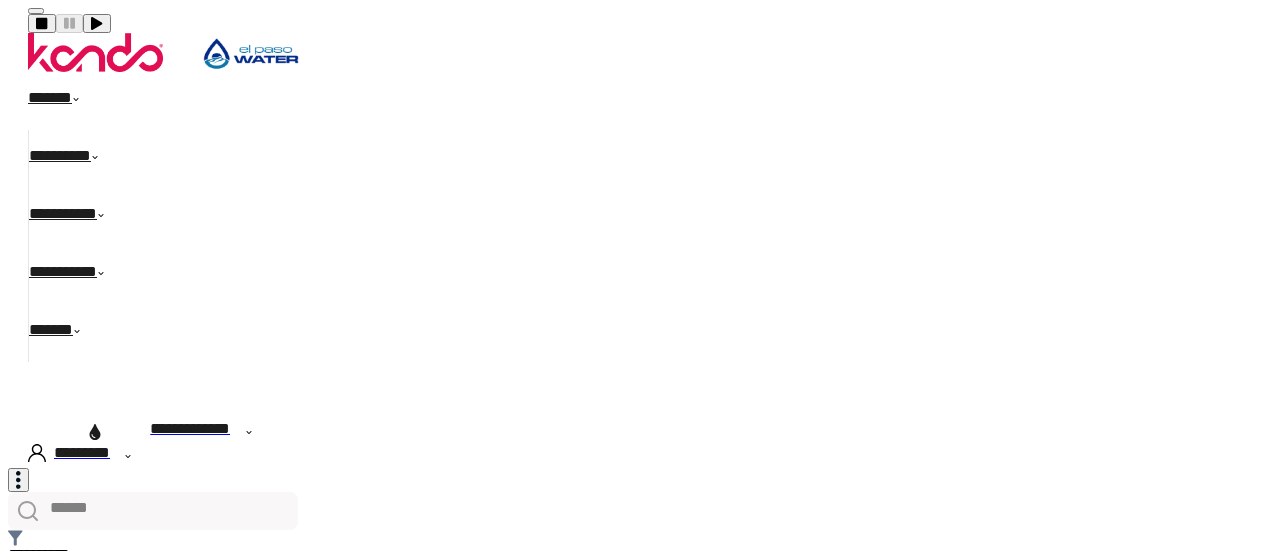 scroll, scrollTop: 0, scrollLeft: 0, axis: both 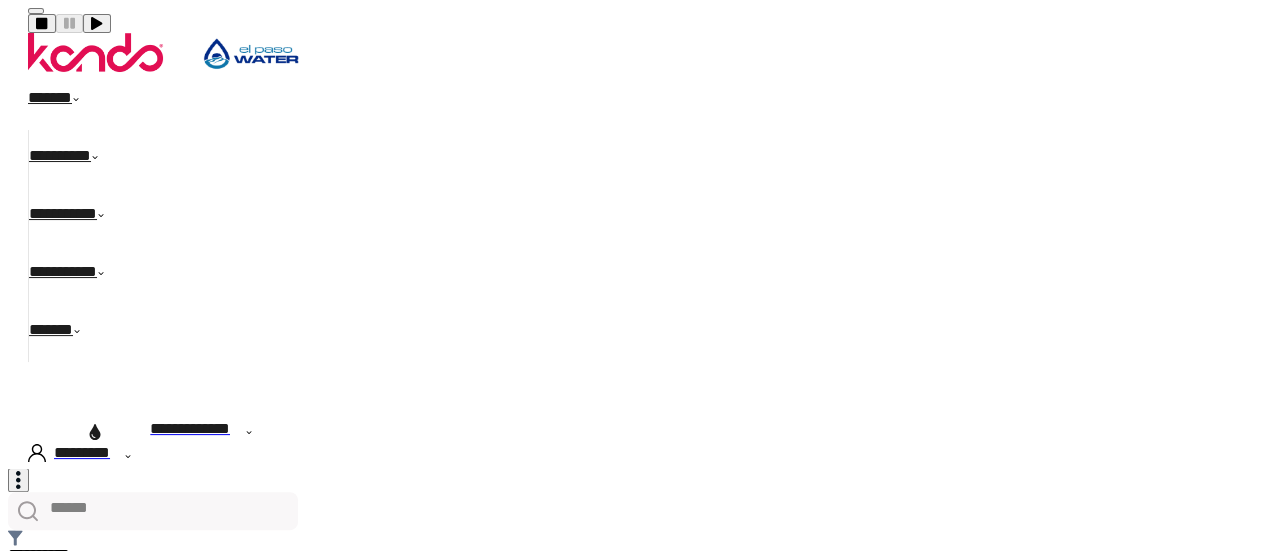 click on "******" at bounding box center [65, 101] 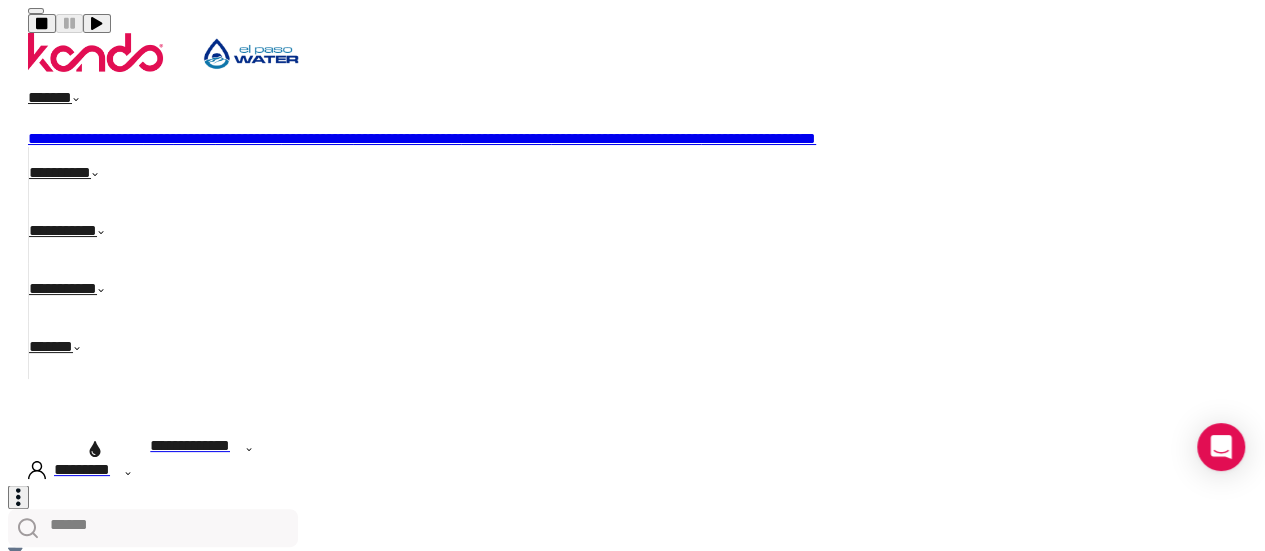 click on "**********" at bounding box center [85, 138] 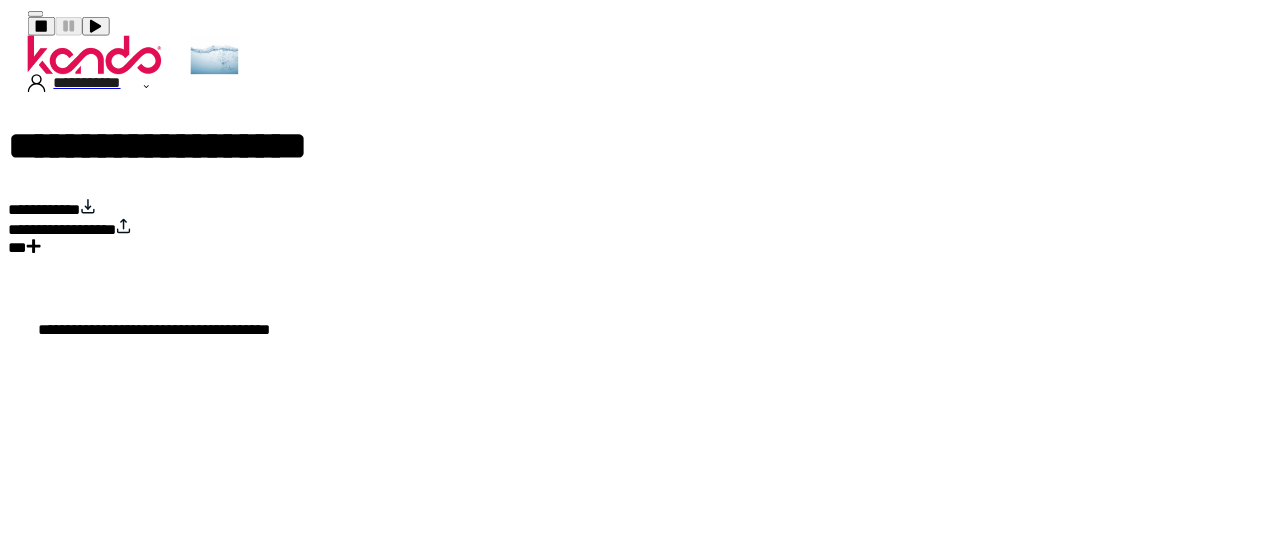 scroll, scrollTop: 0, scrollLeft: 0, axis: both 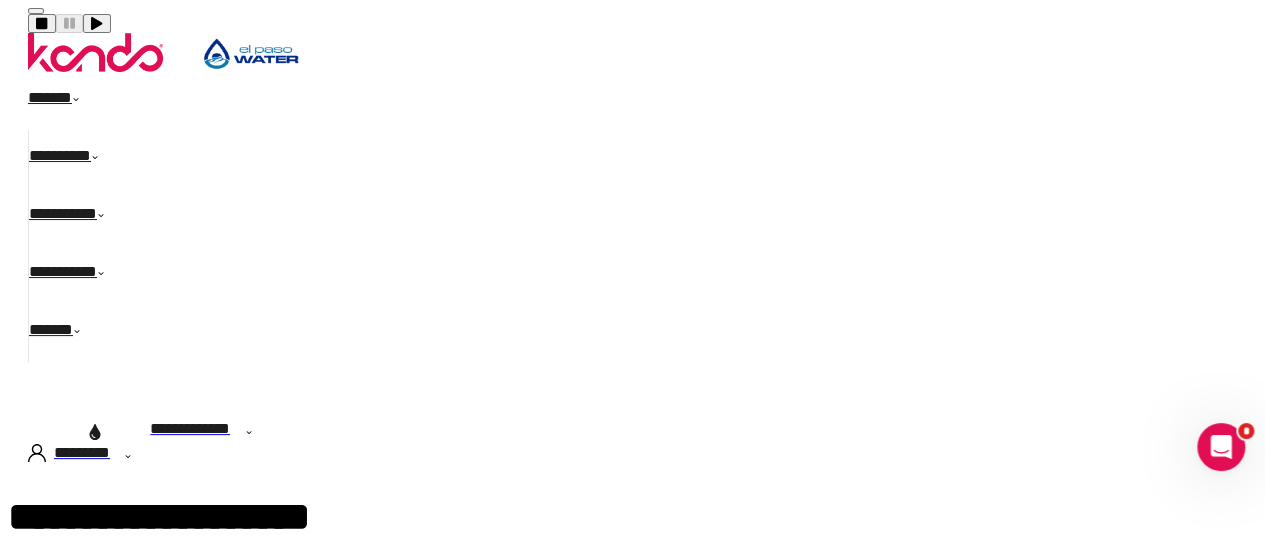 click on "**********" at bounding box center [310, 960] 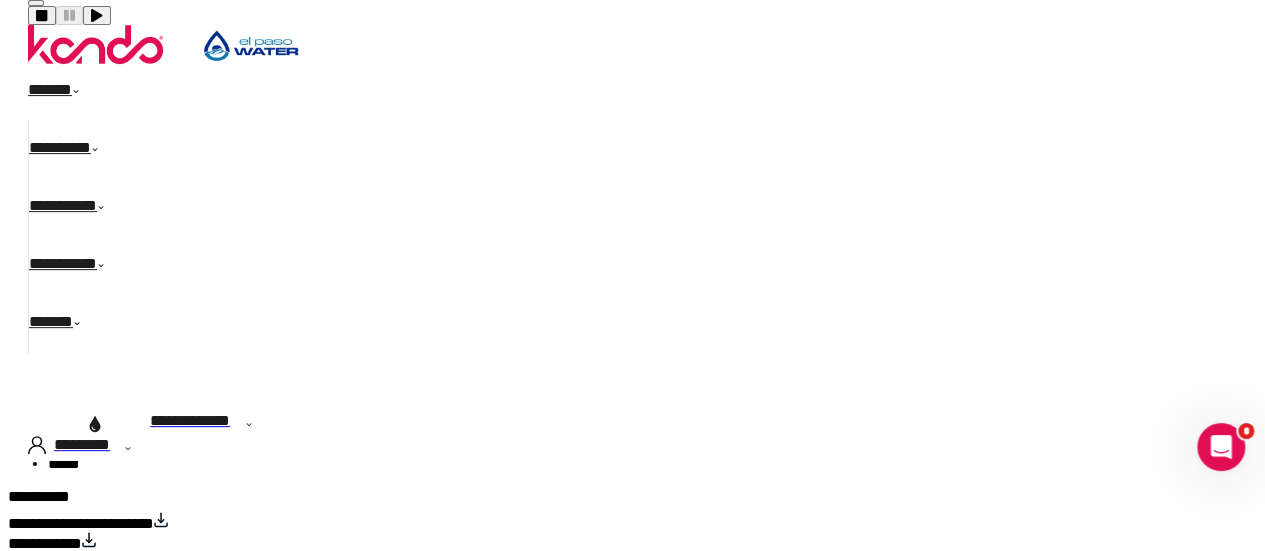 scroll, scrollTop: 237, scrollLeft: 0, axis: vertical 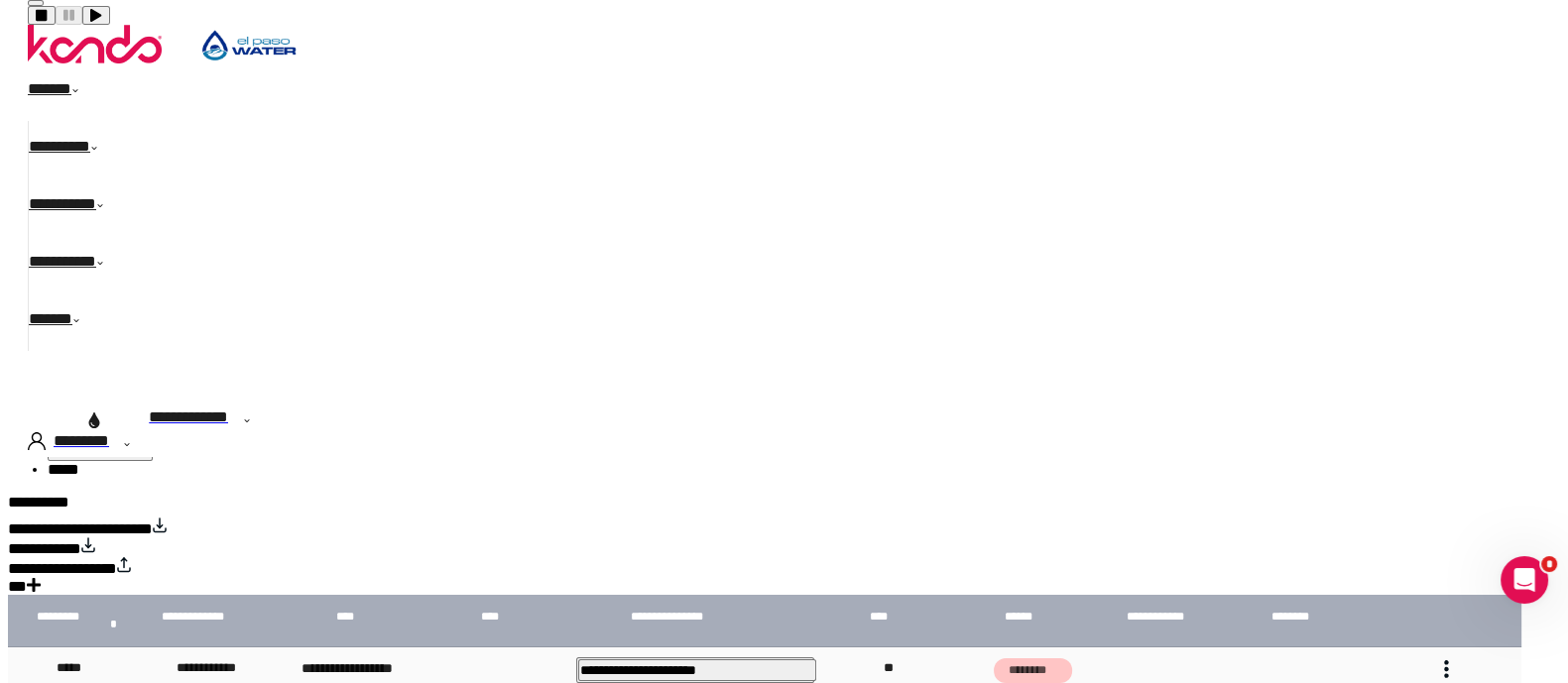 click at bounding box center (1446, 717) 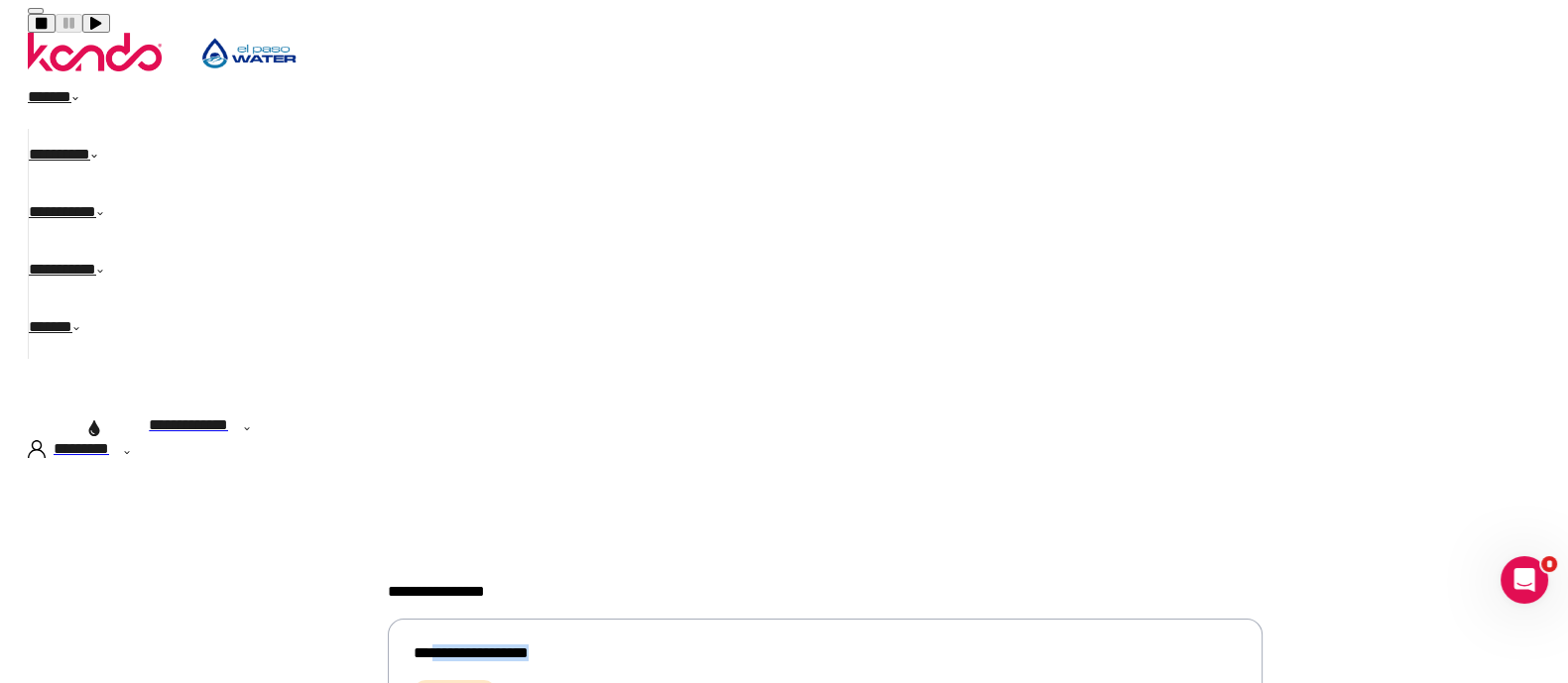 drag, startPoint x: 865, startPoint y: 275, endPoint x: 671, endPoint y: 280, distance: 194.06442 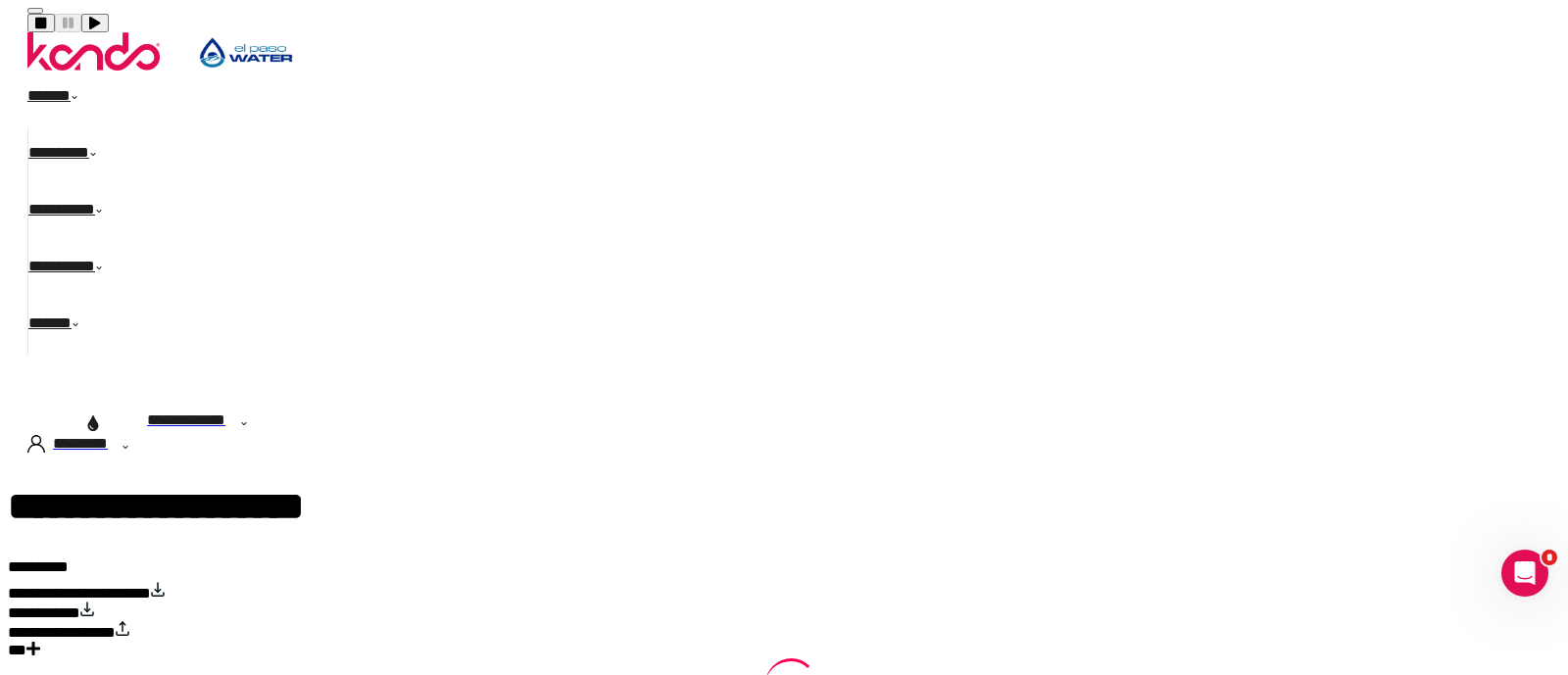click on "**********" at bounding box center [792, 620] 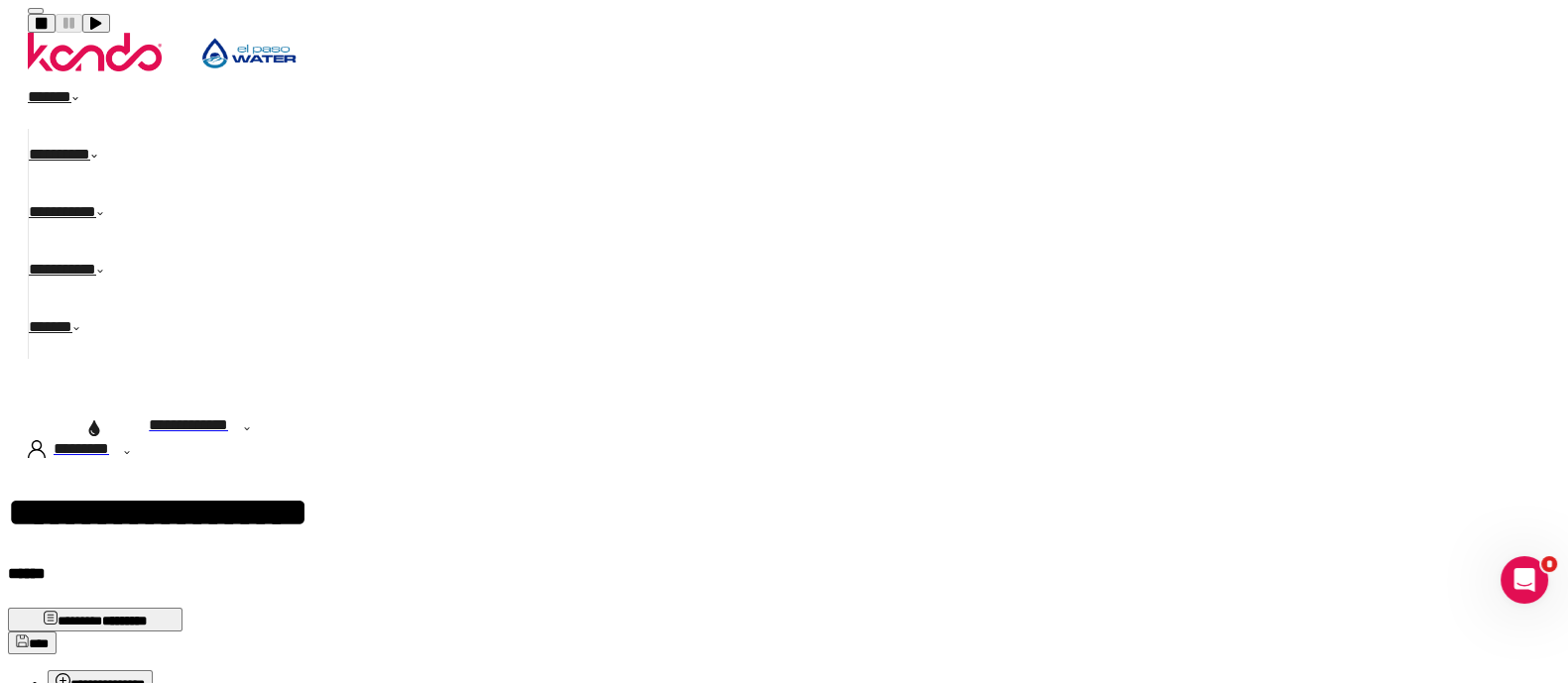 click on "**********" at bounding box center (80, 762) 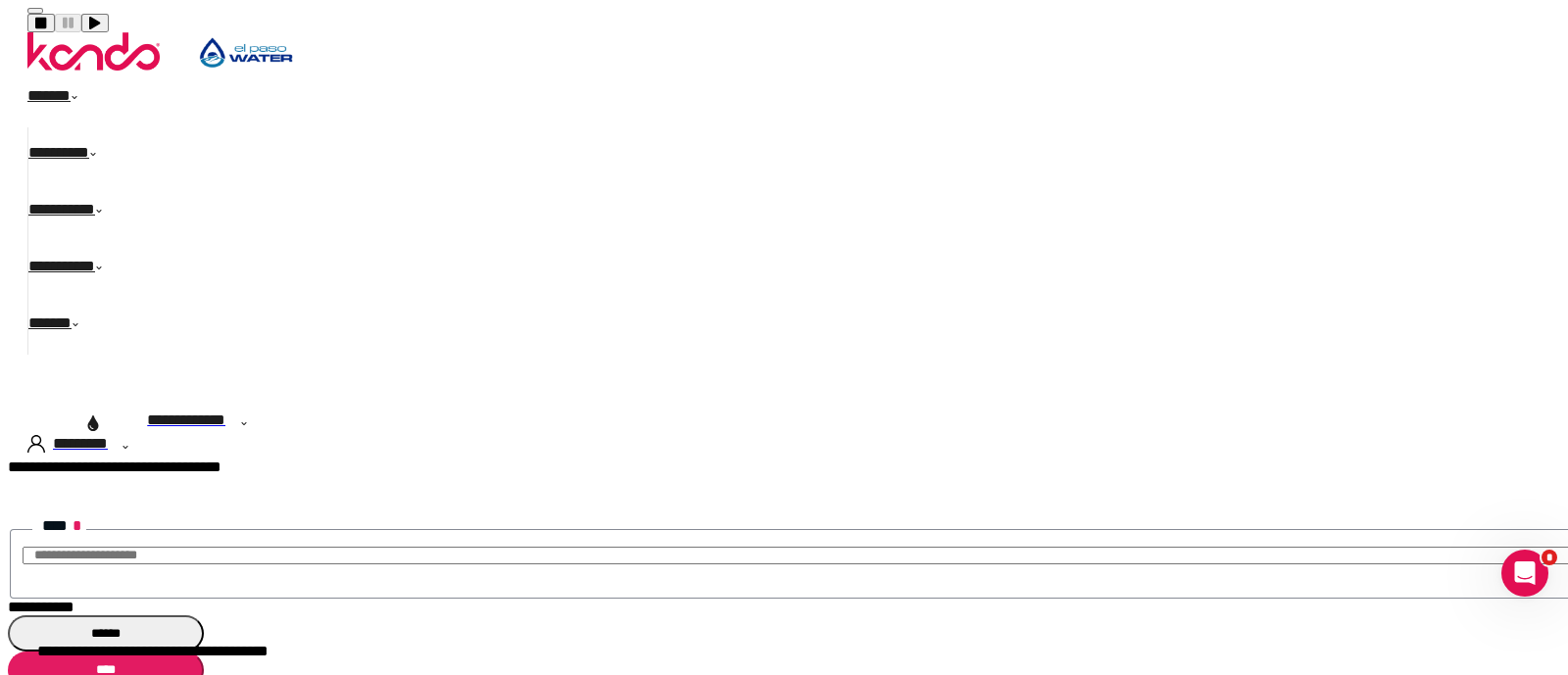 click on "**********" at bounding box center (41, 606) 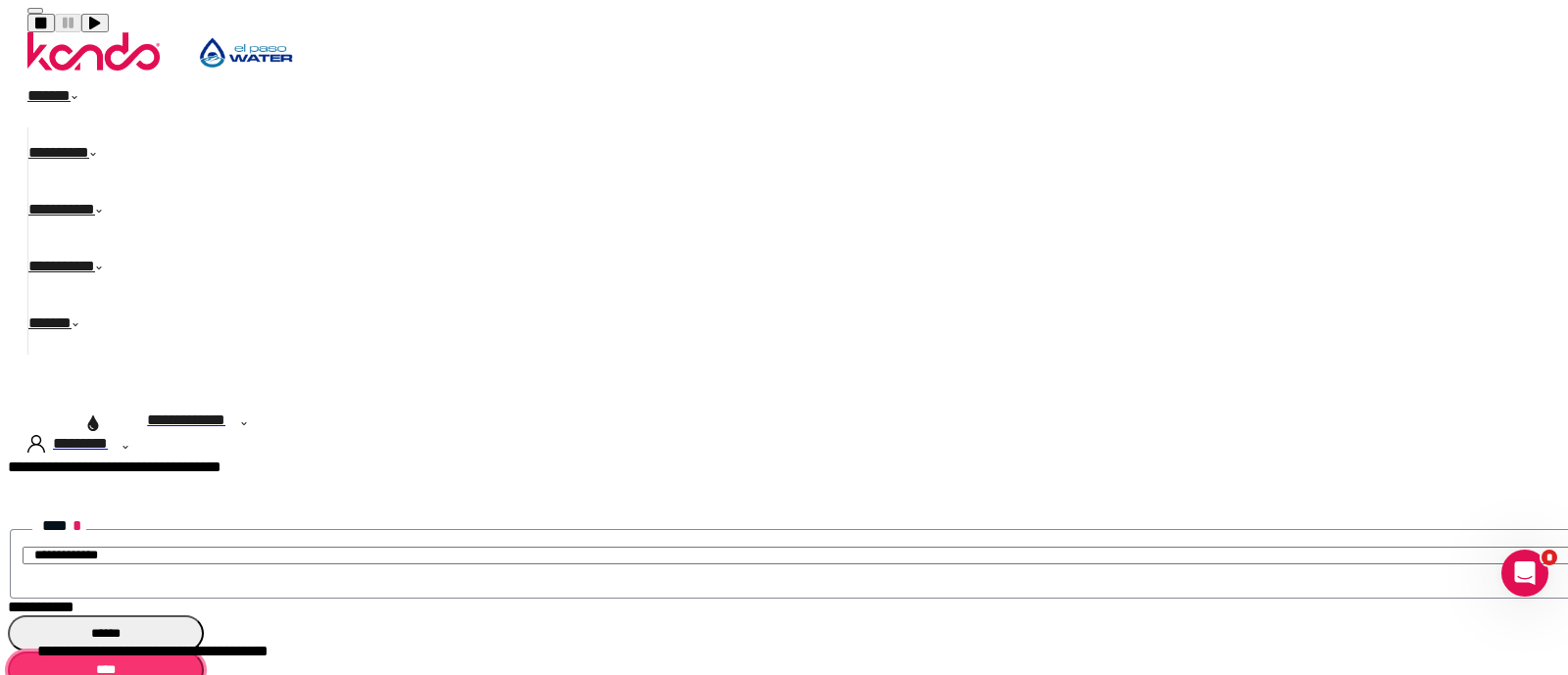 click on "****" at bounding box center (106, 670) 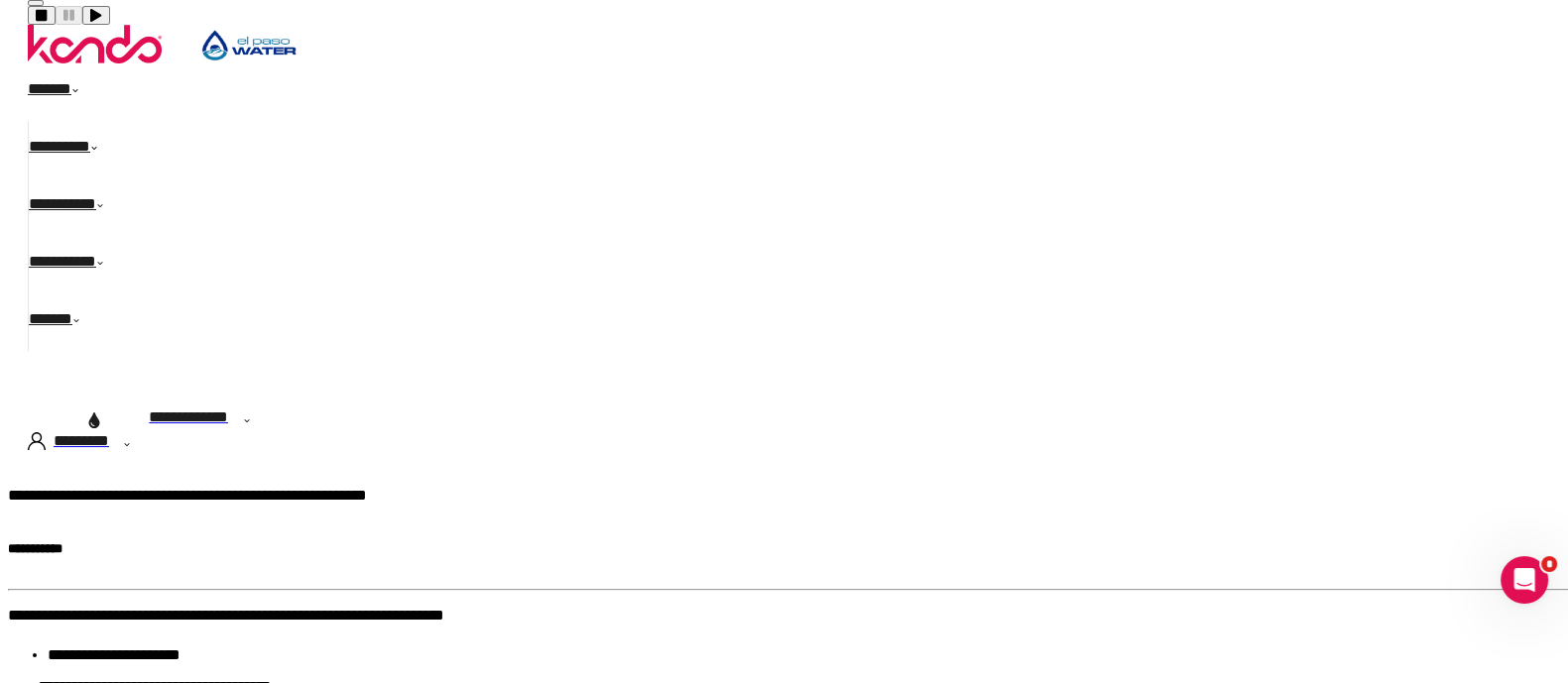scroll, scrollTop: 57, scrollLeft: 0, axis: vertical 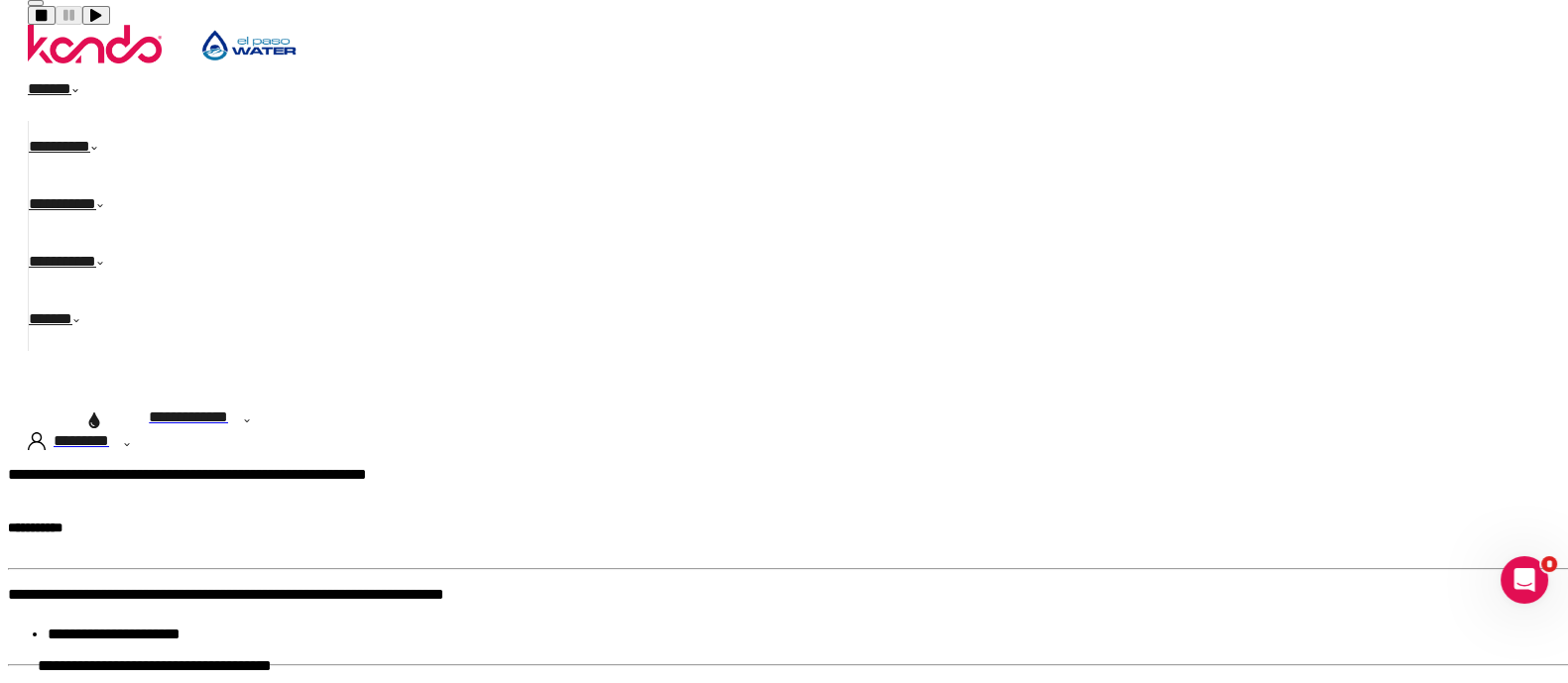 click on "**********" at bounding box center (107, 747) 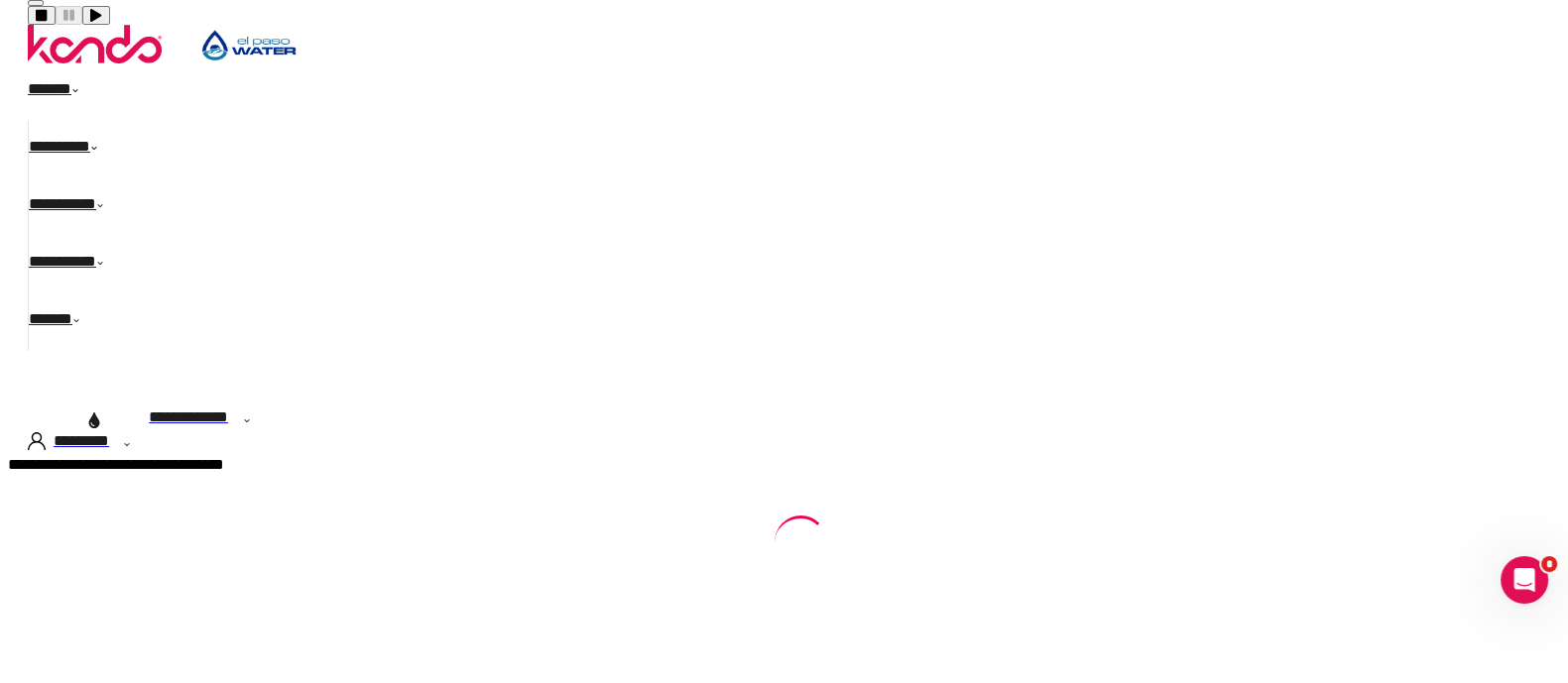 scroll, scrollTop: 0, scrollLeft: 0, axis: both 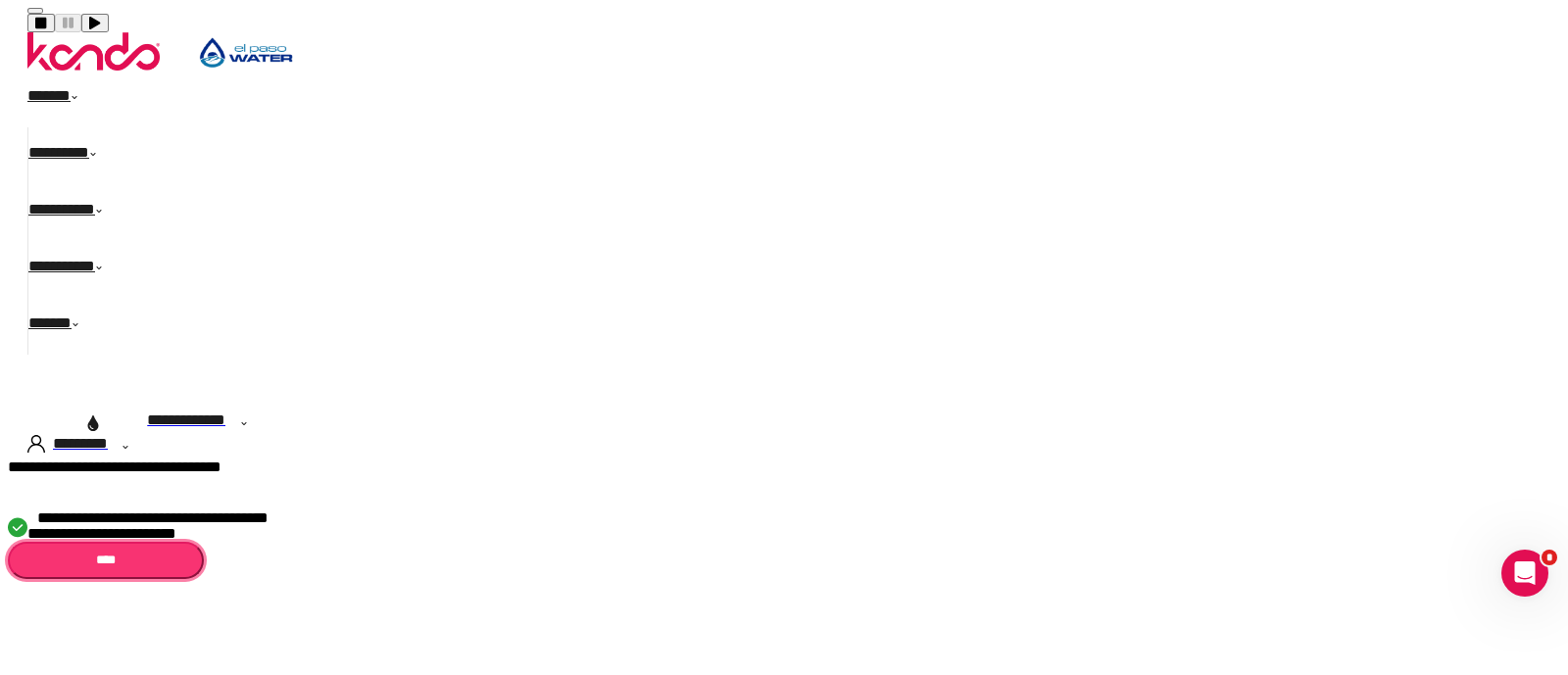click on "****" at bounding box center [106, 560] 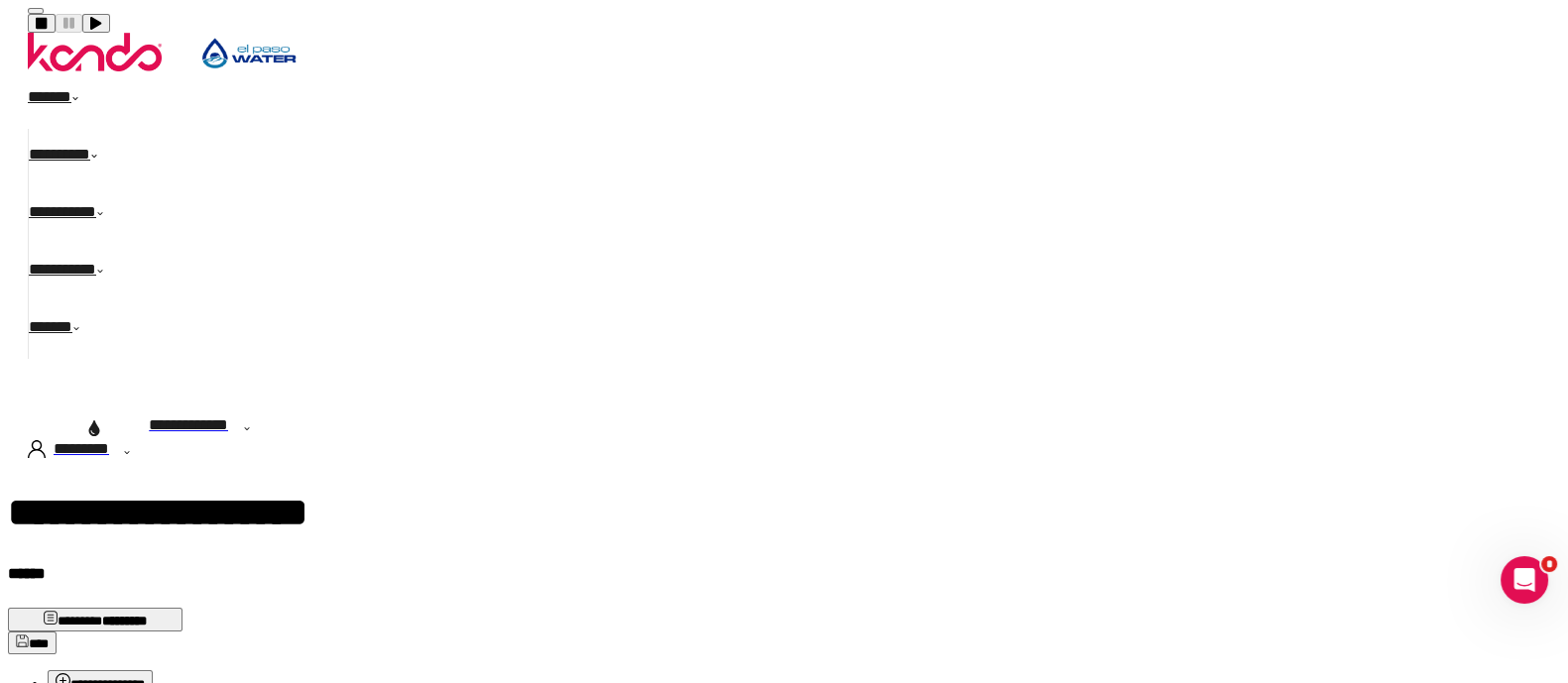 click on "*********" at bounding box center [75, 158] 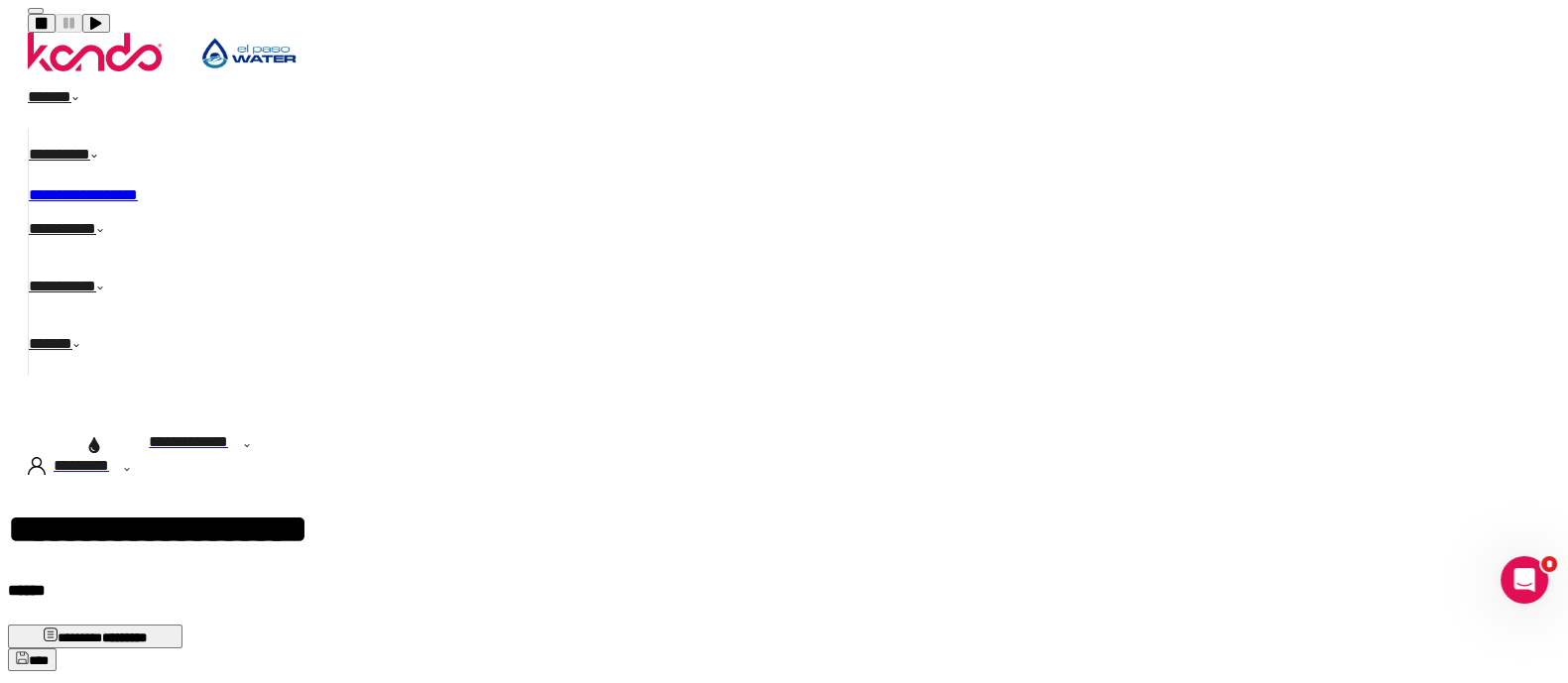 click on "**********" at bounding box center (83, 194) 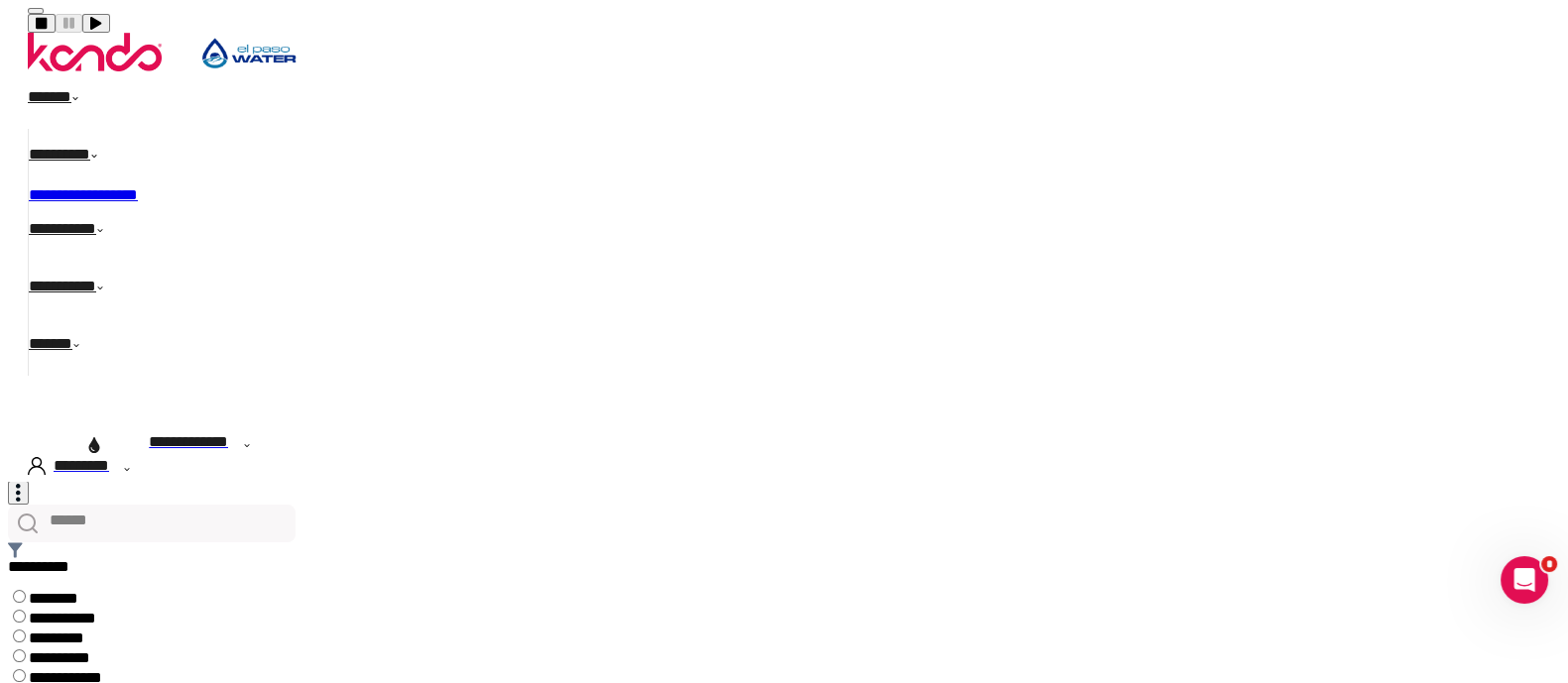 click on "******" at bounding box center (164, 523) 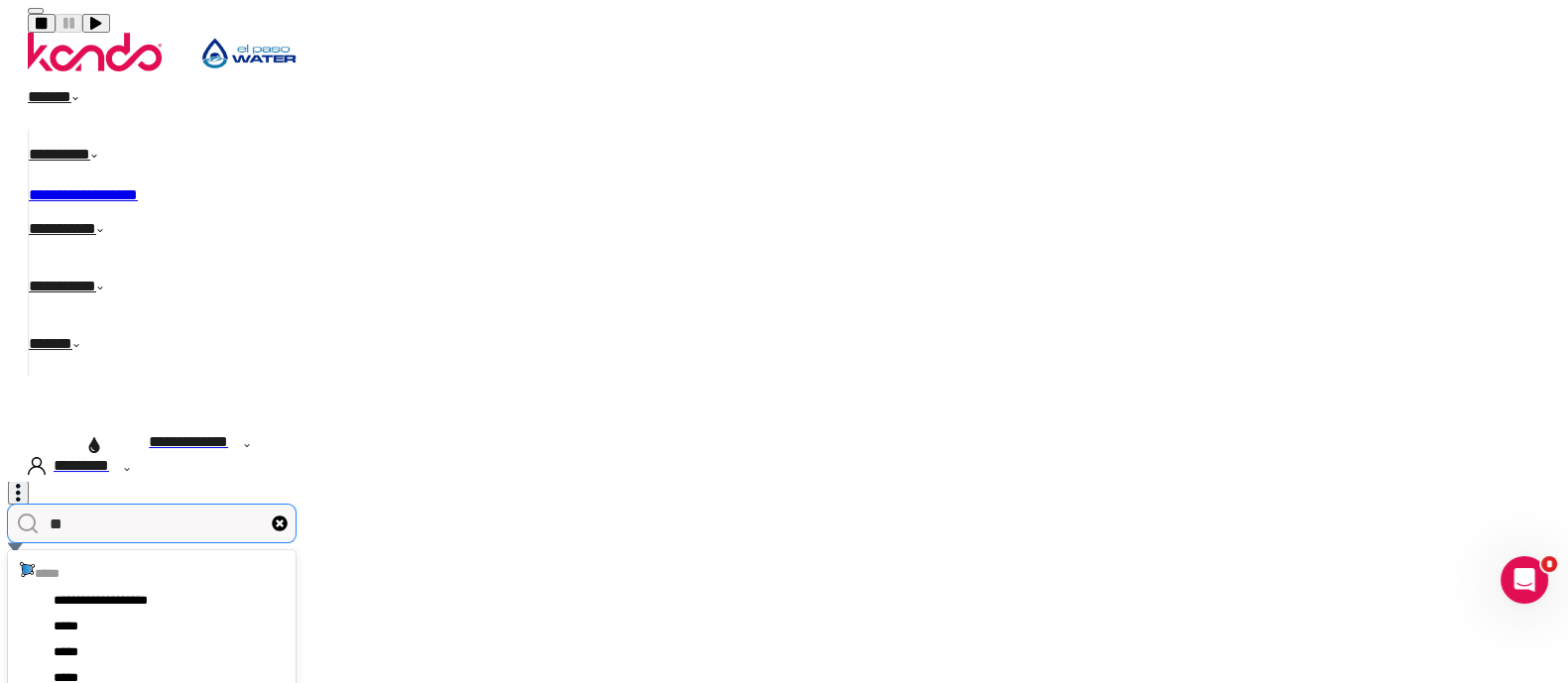 click on "**********" at bounding box center (172, 789) 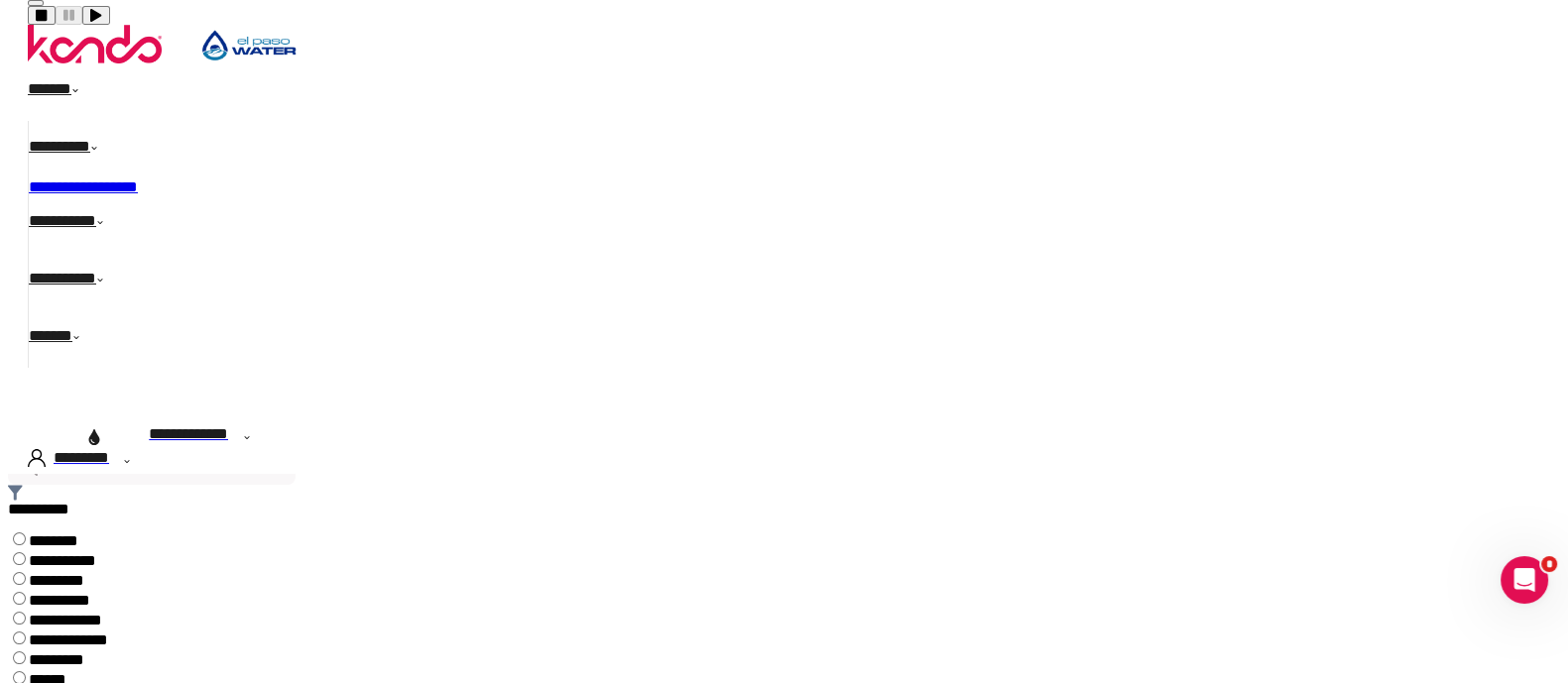 scroll, scrollTop: 0, scrollLeft: 0, axis: both 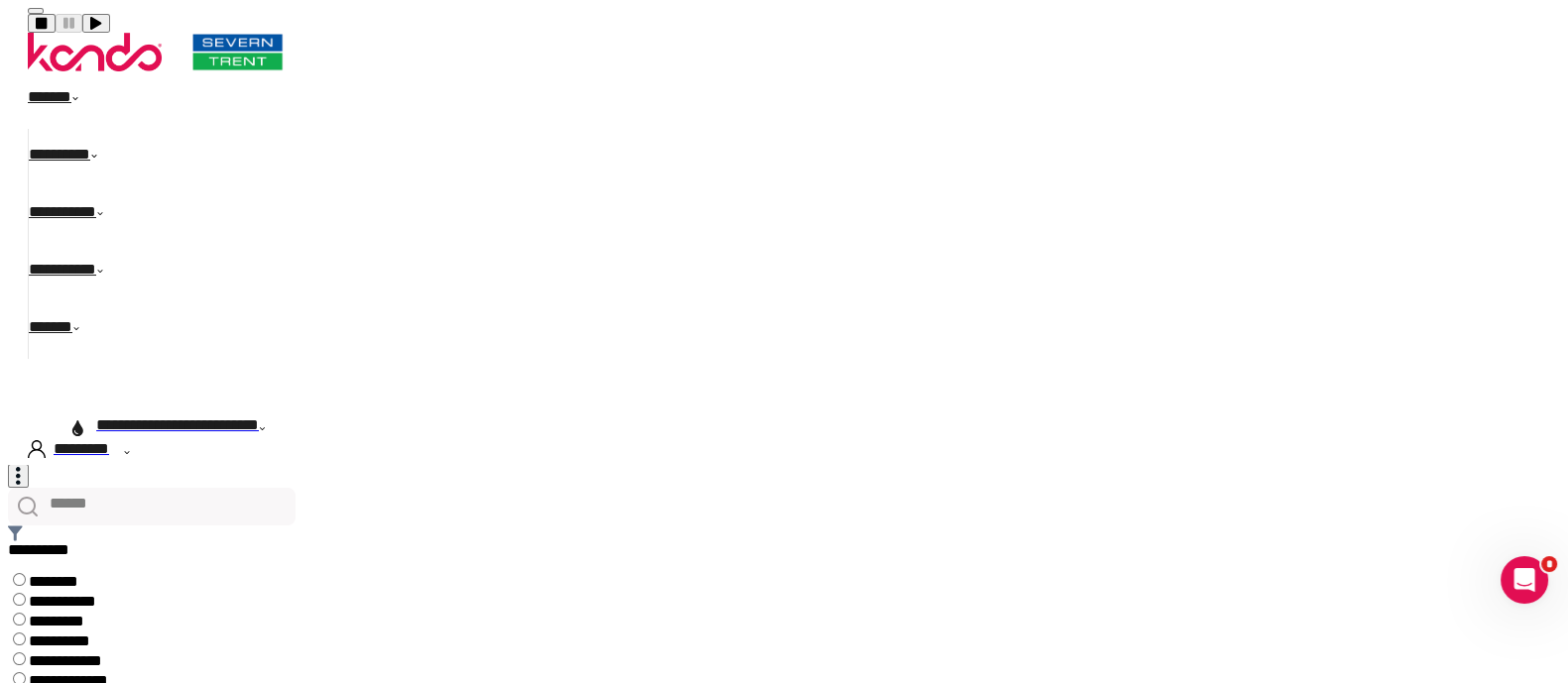 click on "**********" at bounding box center (174, 428) 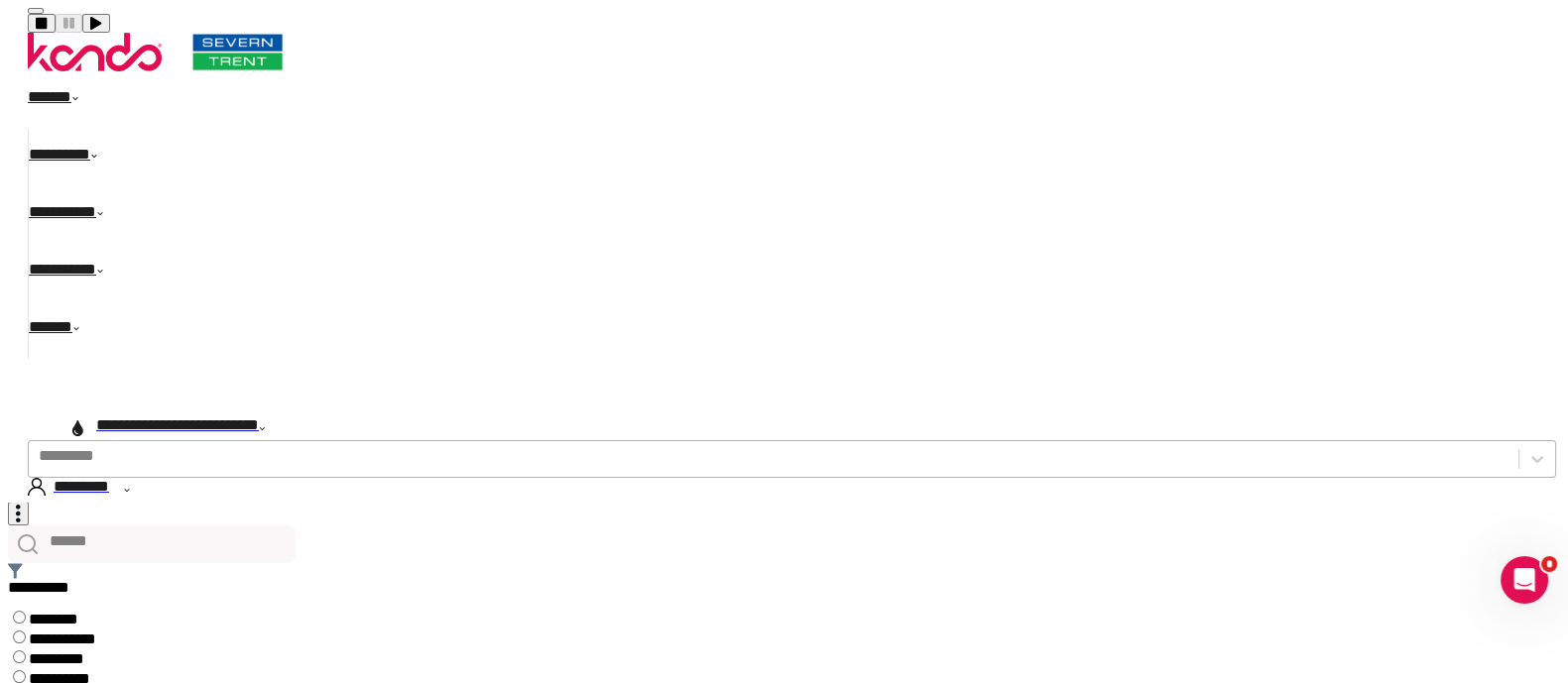 click on "*********" at bounding box center (774, 459) 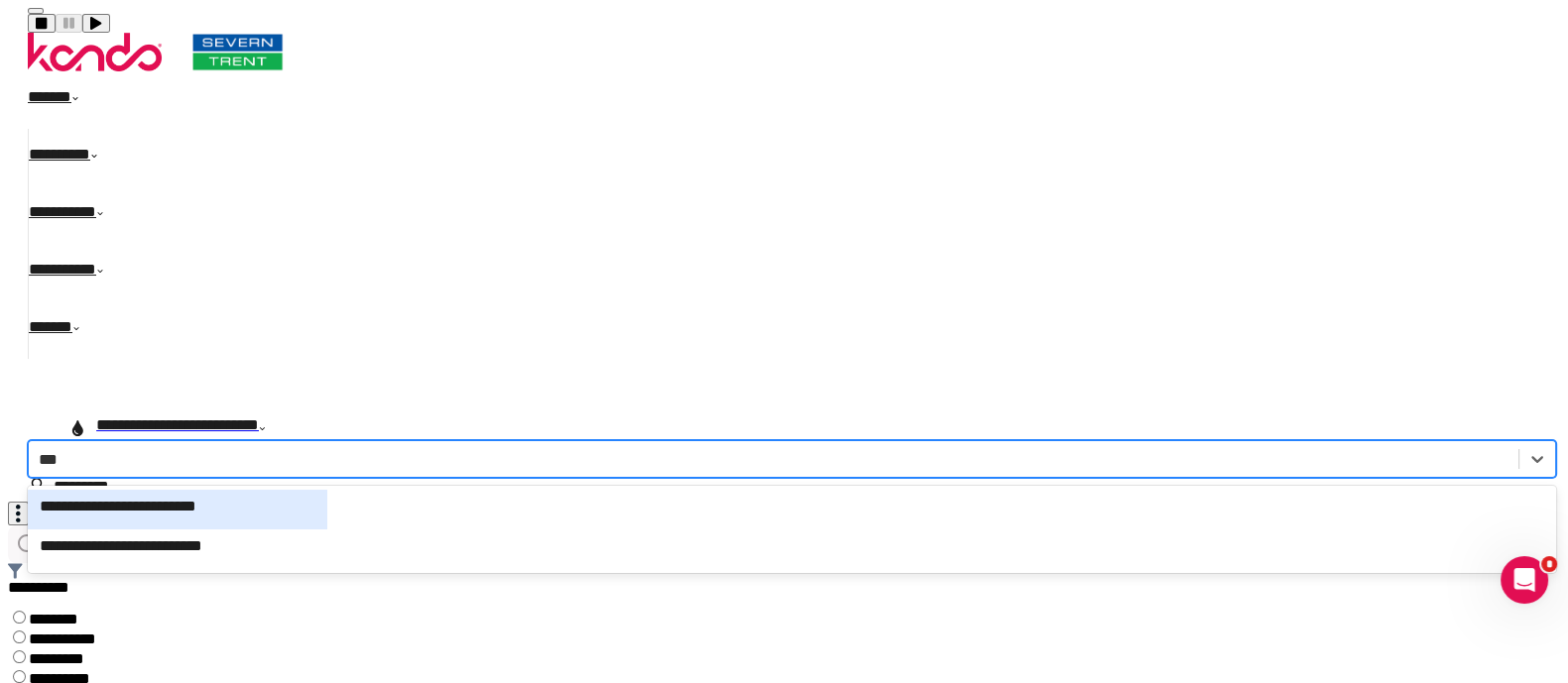 click on "**********" at bounding box center (178, 510) 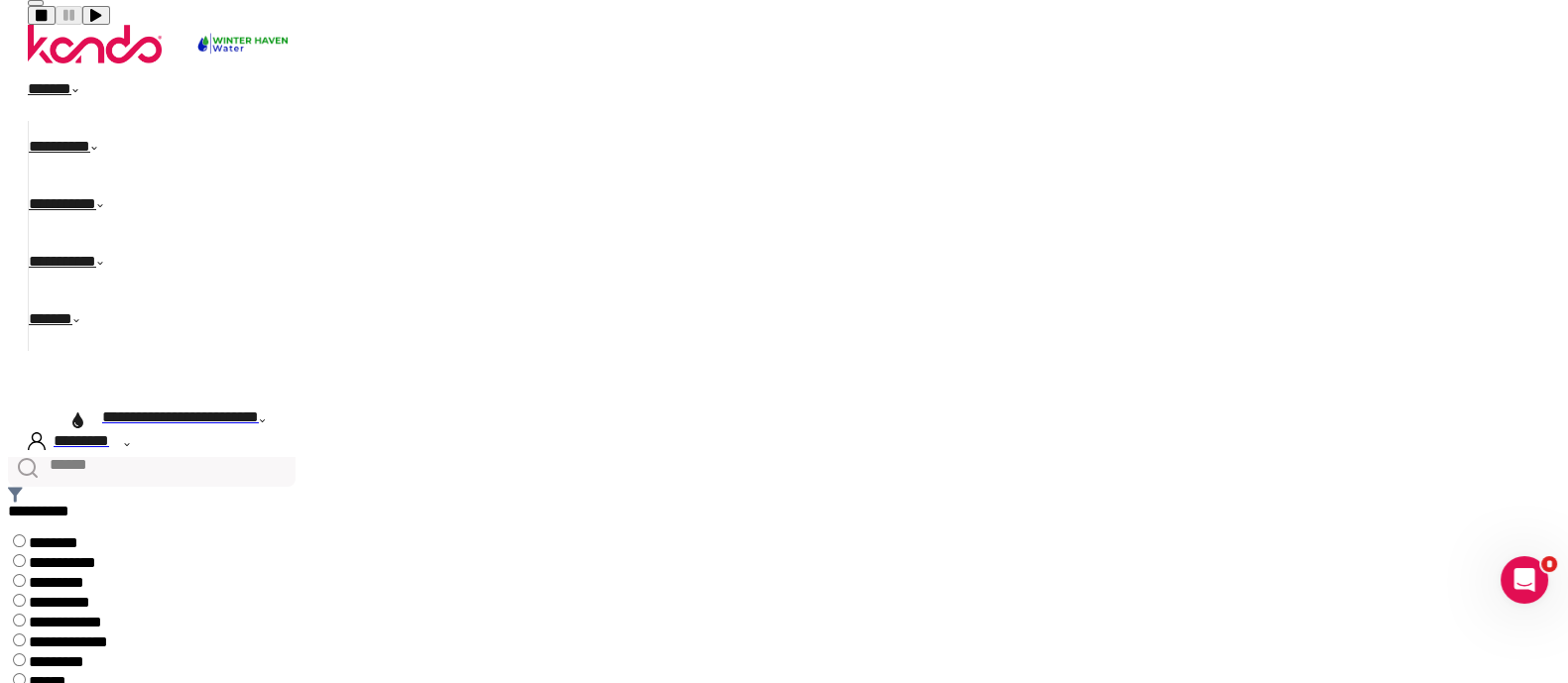 scroll, scrollTop: 0, scrollLeft: 0, axis: both 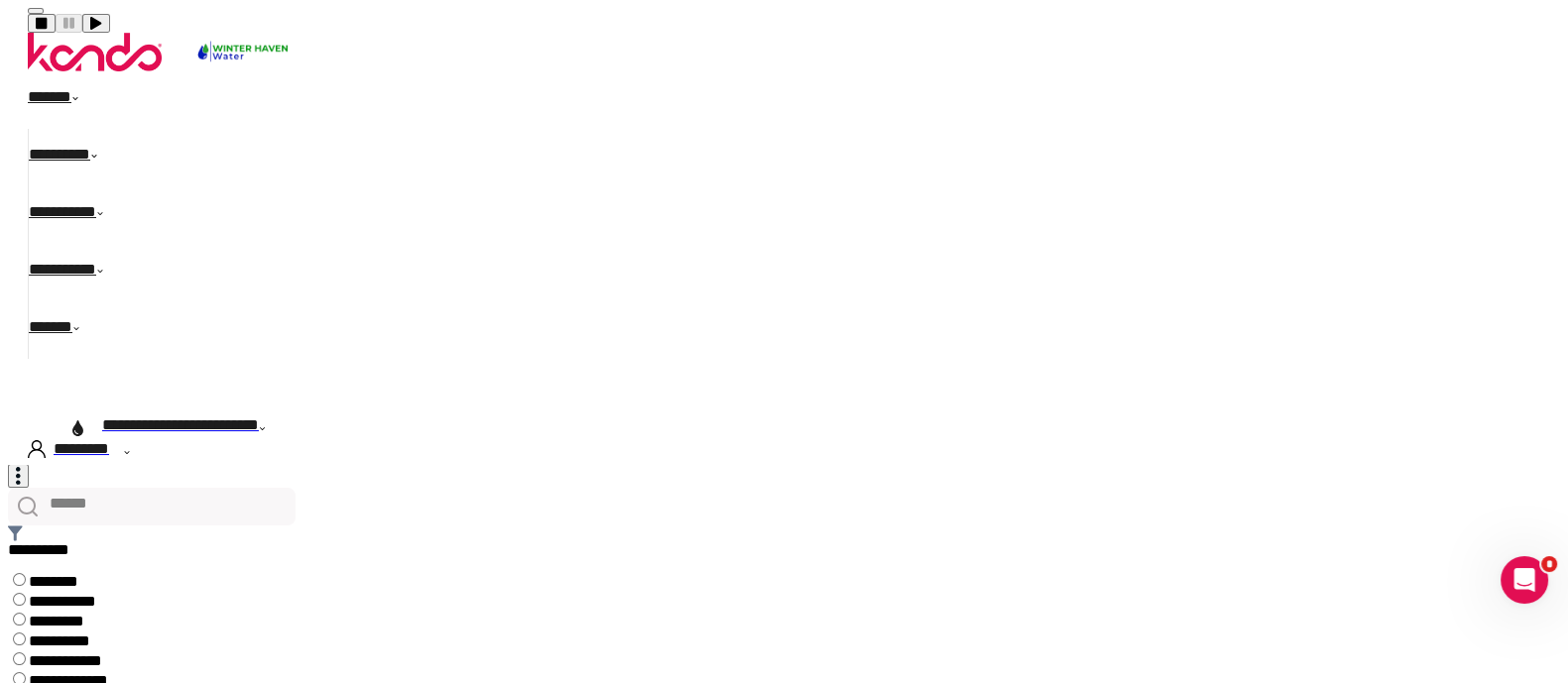 click on "******" at bounding box center (64, 100) 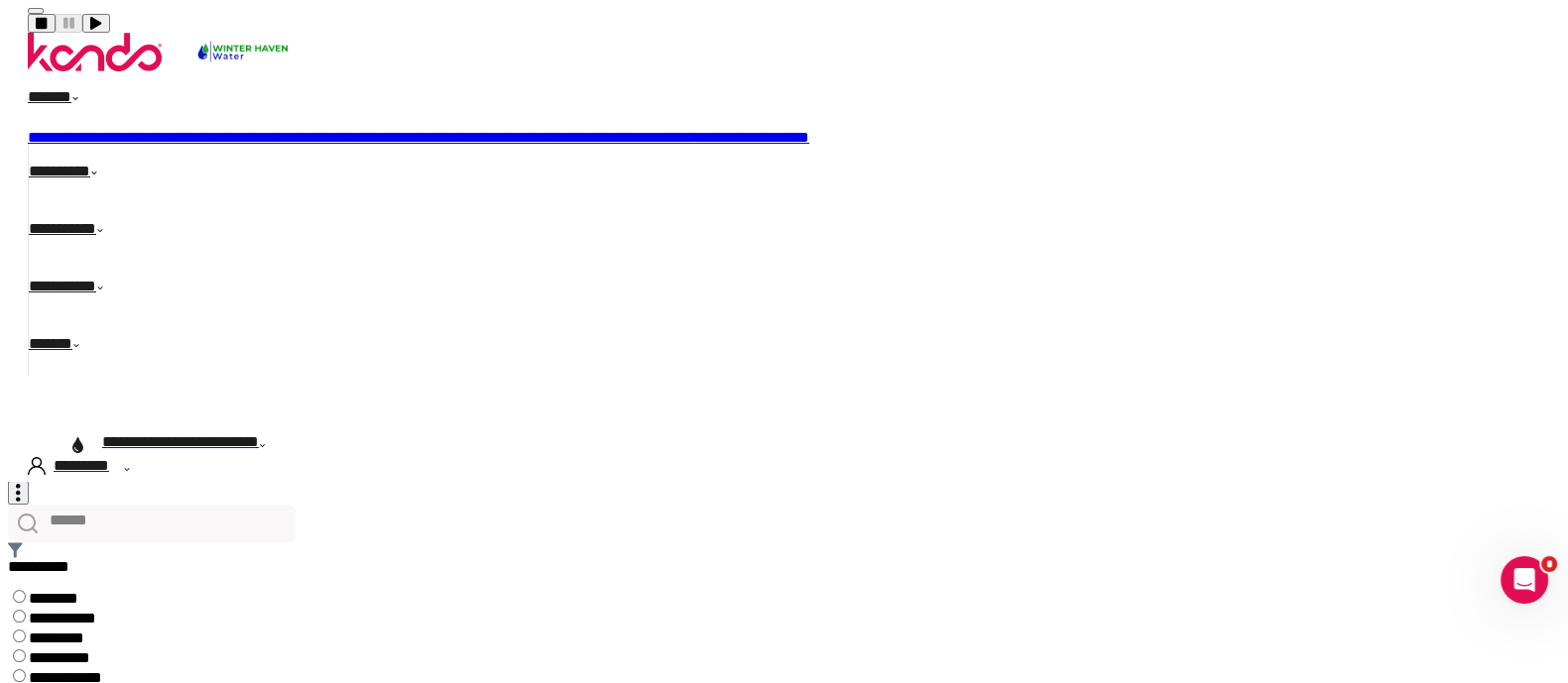 click on "**********" at bounding box center [84, 137] 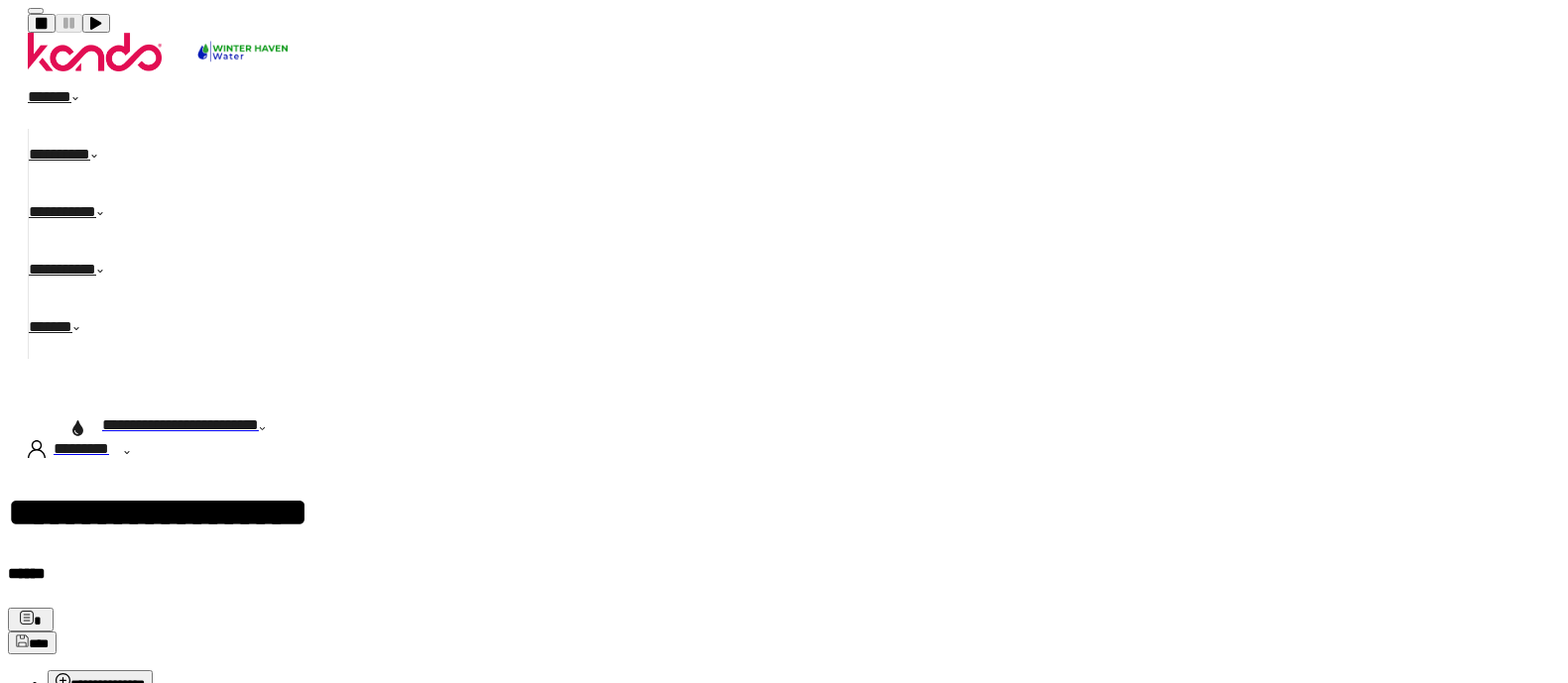scroll, scrollTop: 0, scrollLeft: 0, axis: both 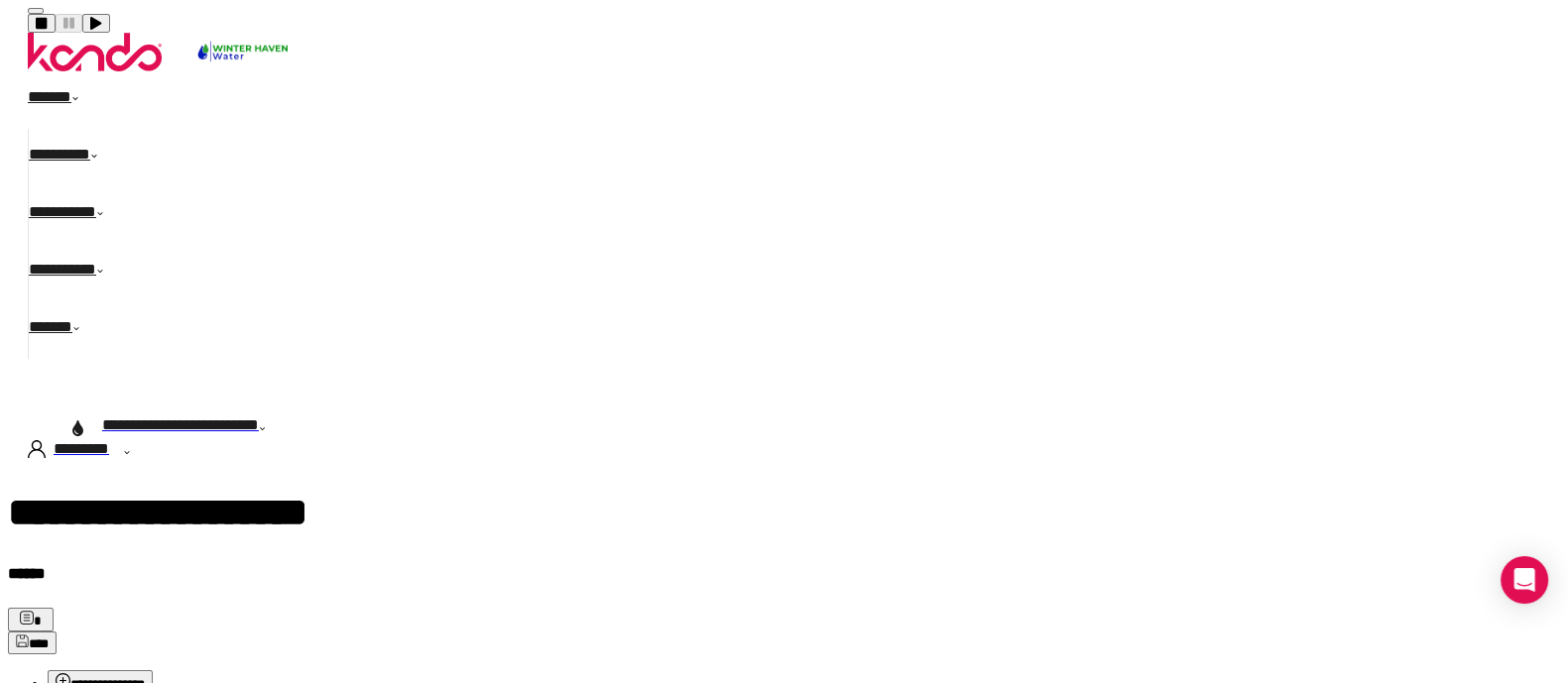 click at bounding box center [1499, 904] 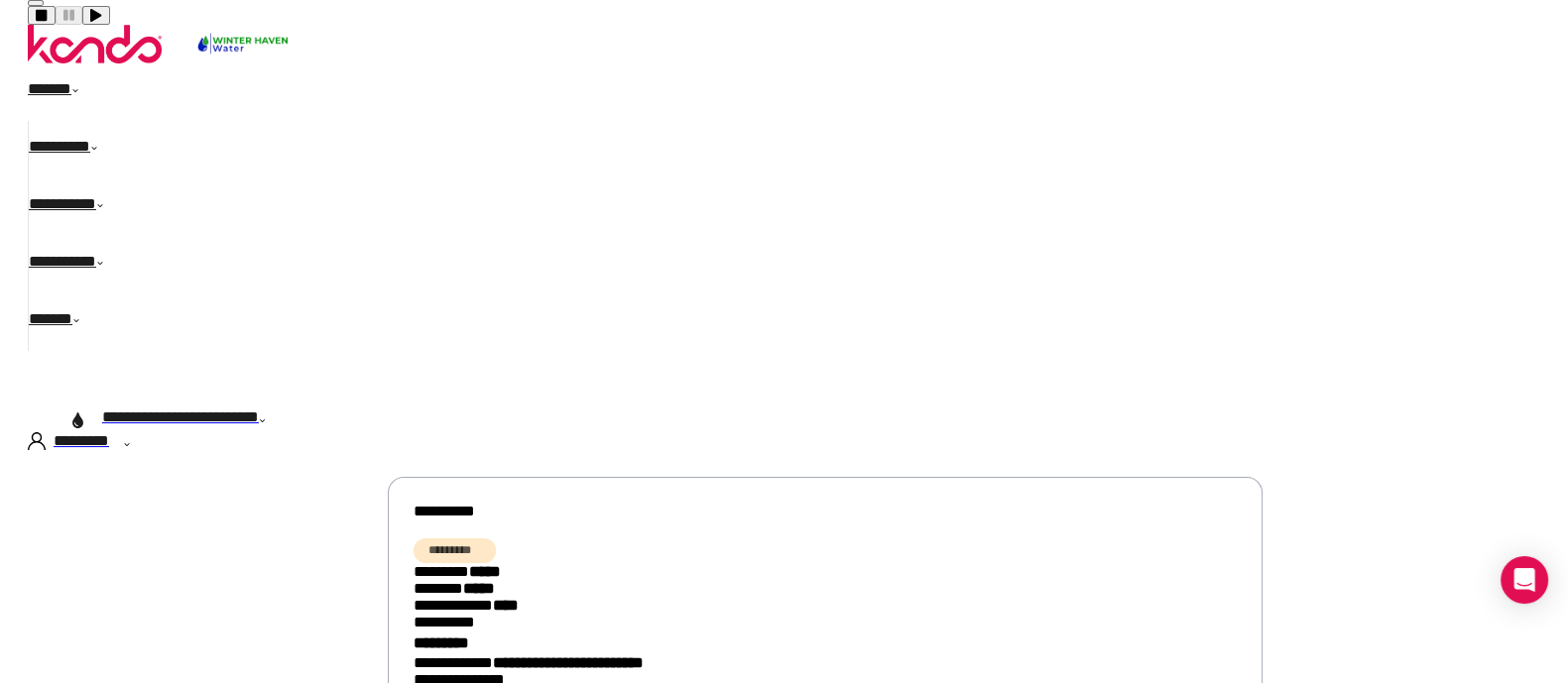 scroll, scrollTop: 247, scrollLeft: 0, axis: vertical 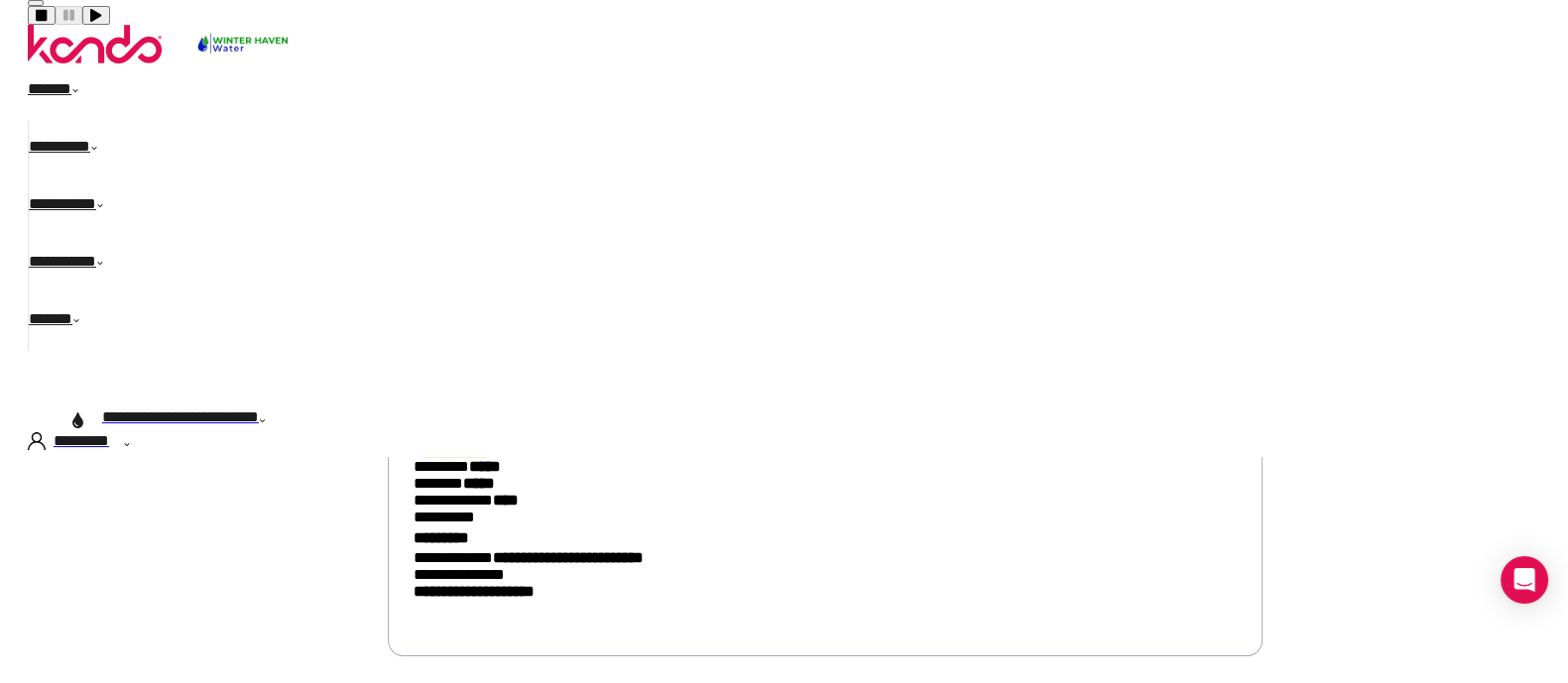 click on "*******" at bounding box center (588, 734) 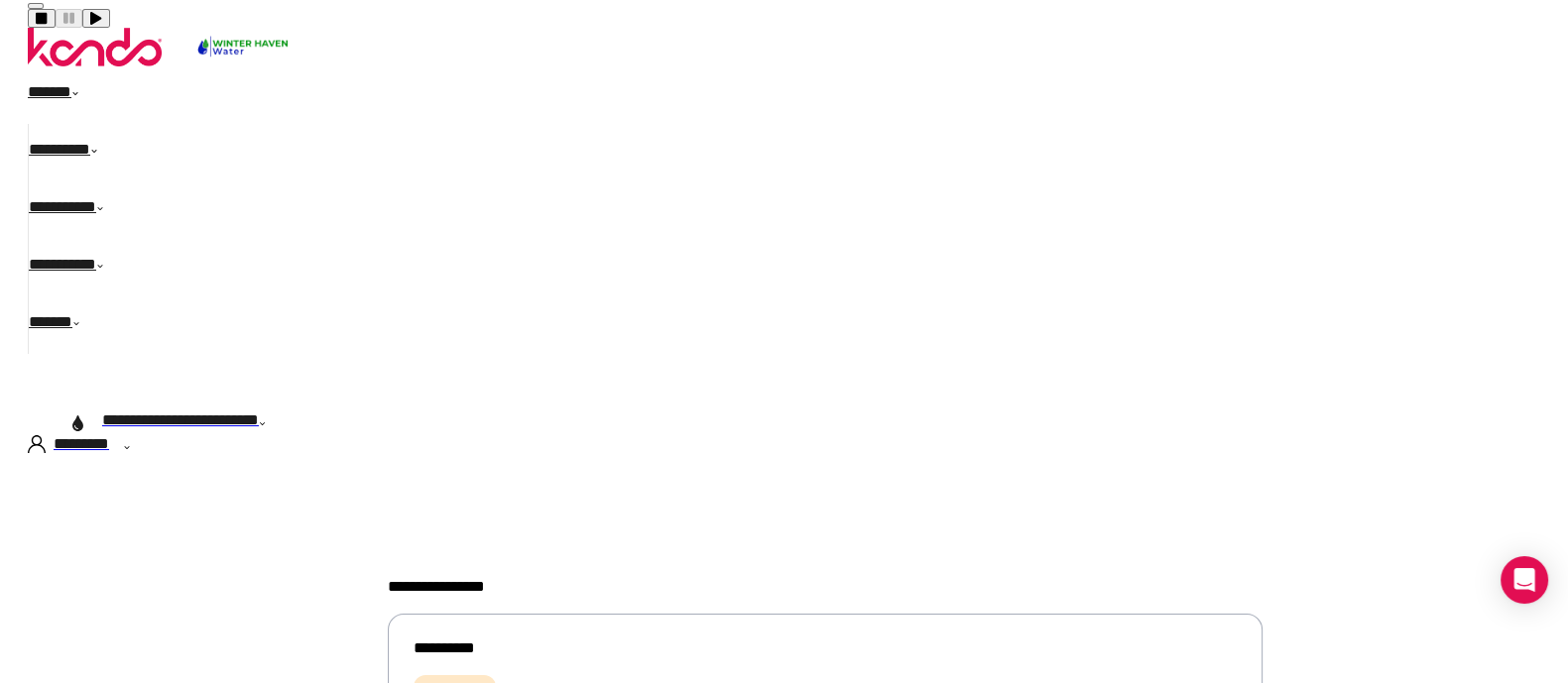 scroll, scrollTop: 0, scrollLeft: 0, axis: both 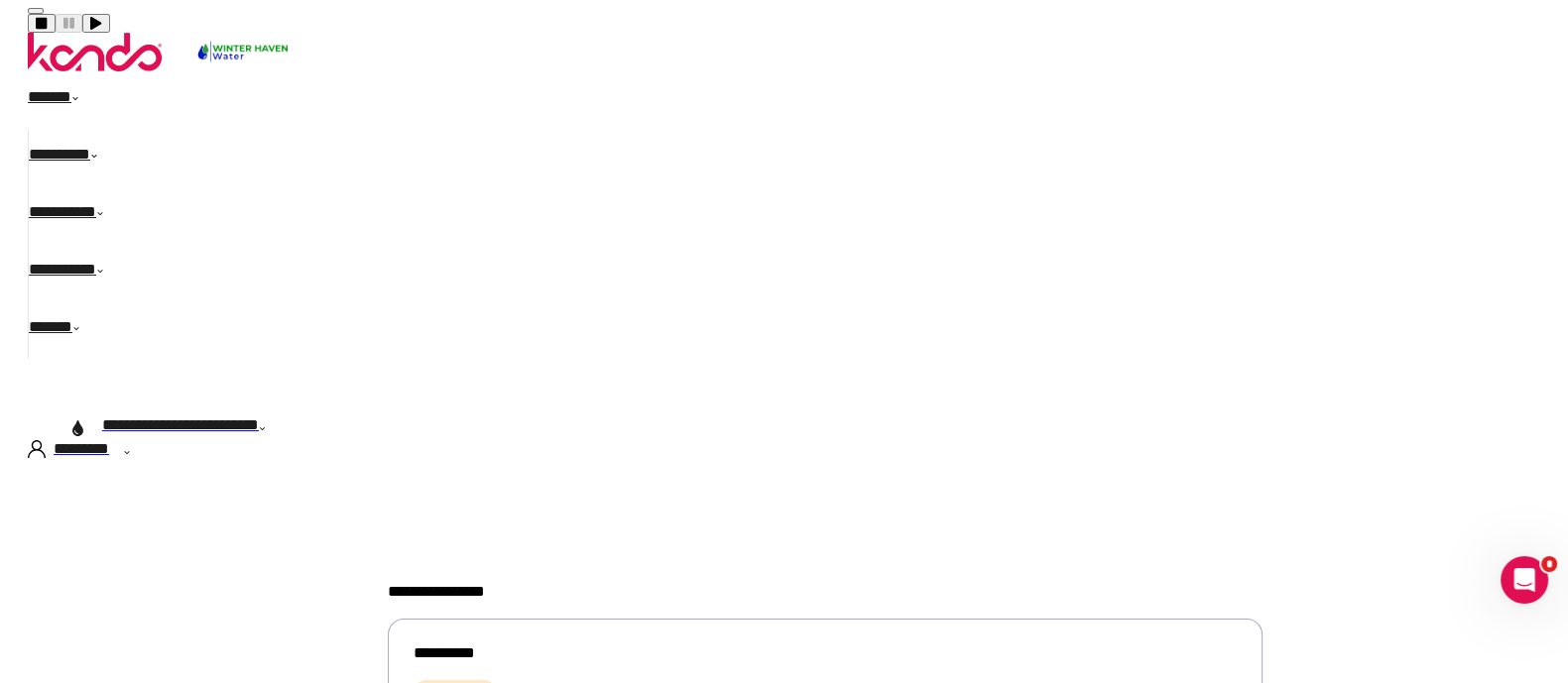 click on "*******" at bounding box center [588, 980] 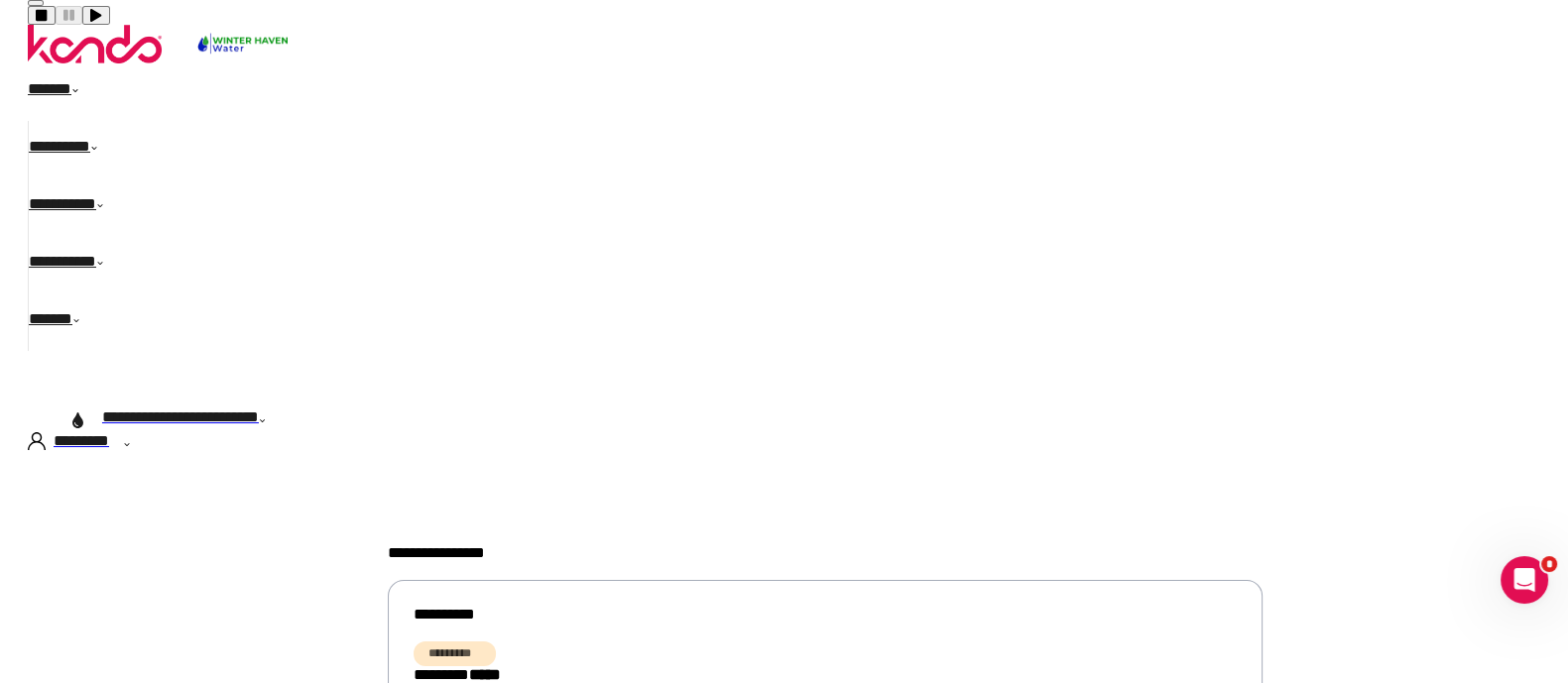 scroll, scrollTop: 0, scrollLeft: 0, axis: both 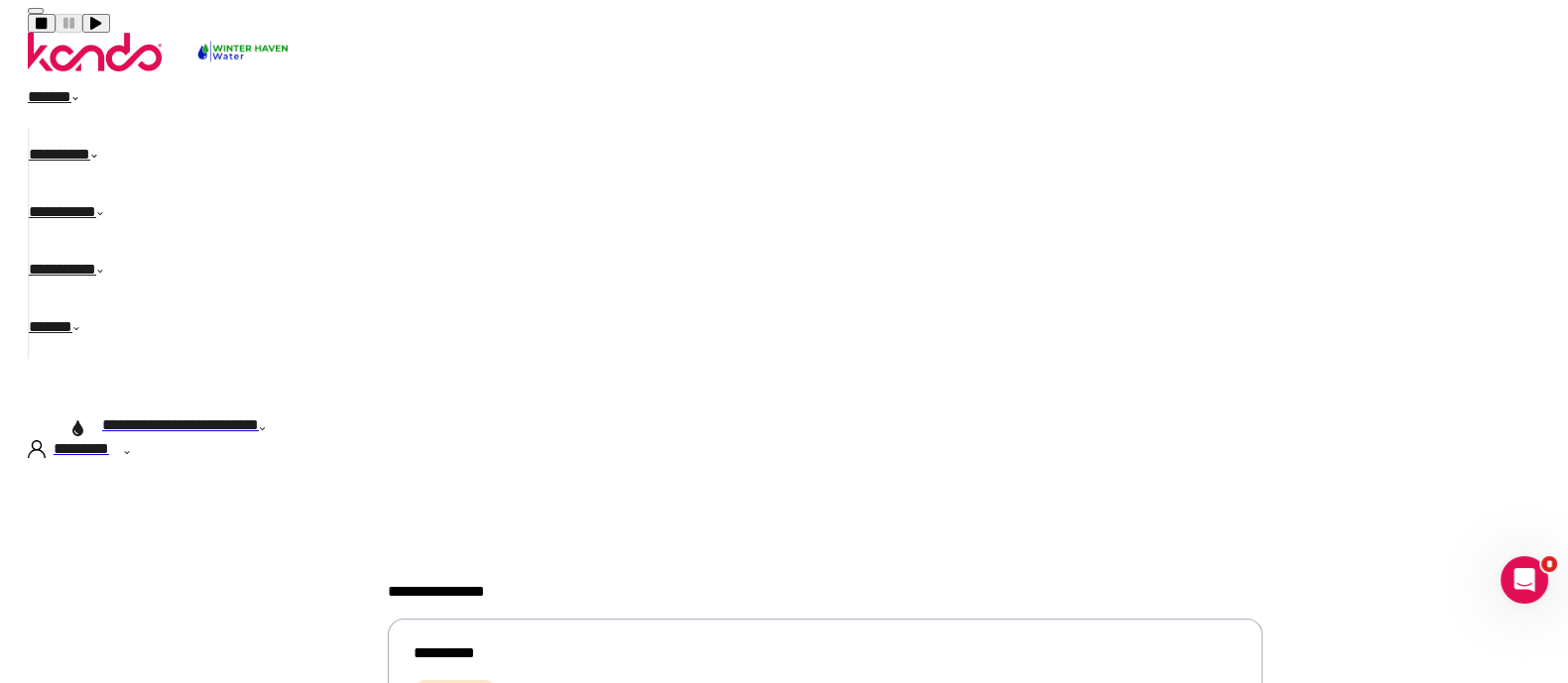 click on "******" at bounding box center [791, 100] 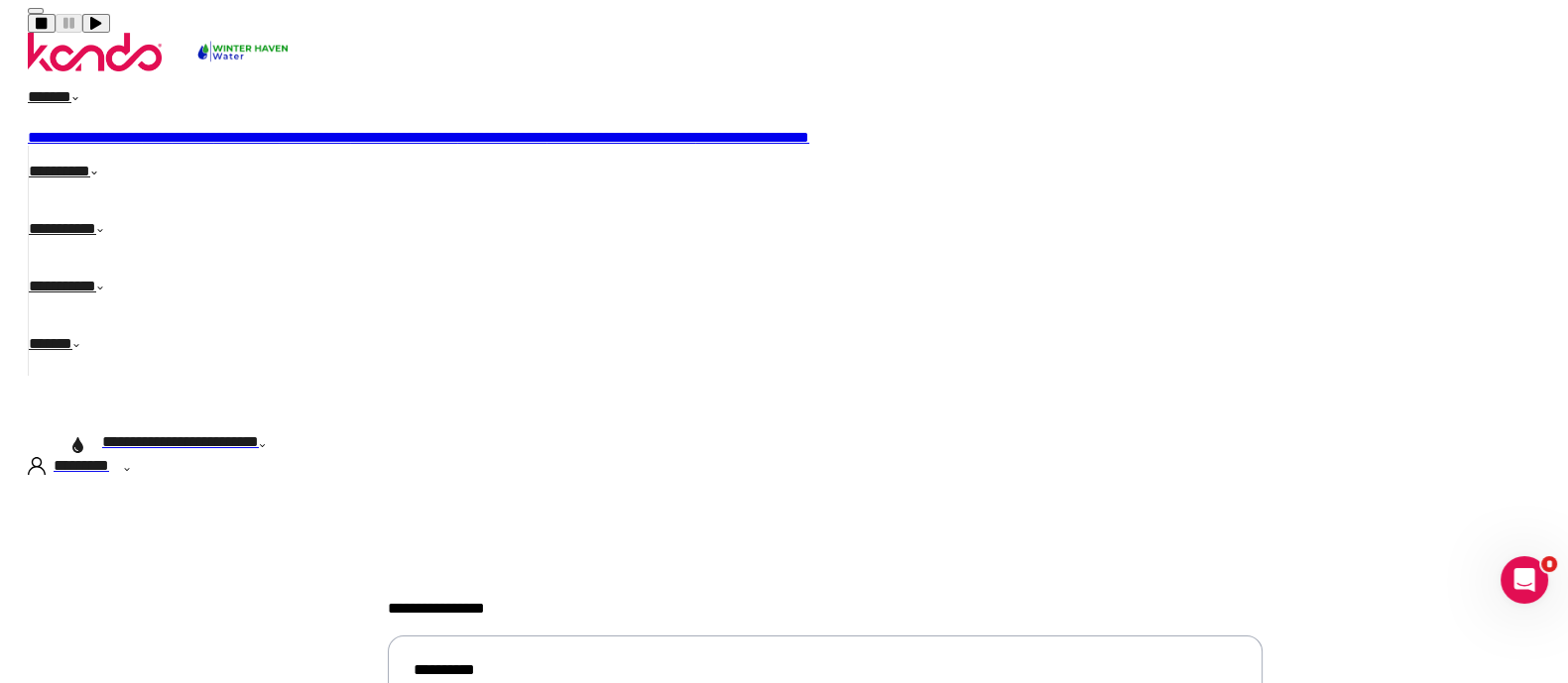 click on "**********" at bounding box center [404, 137] 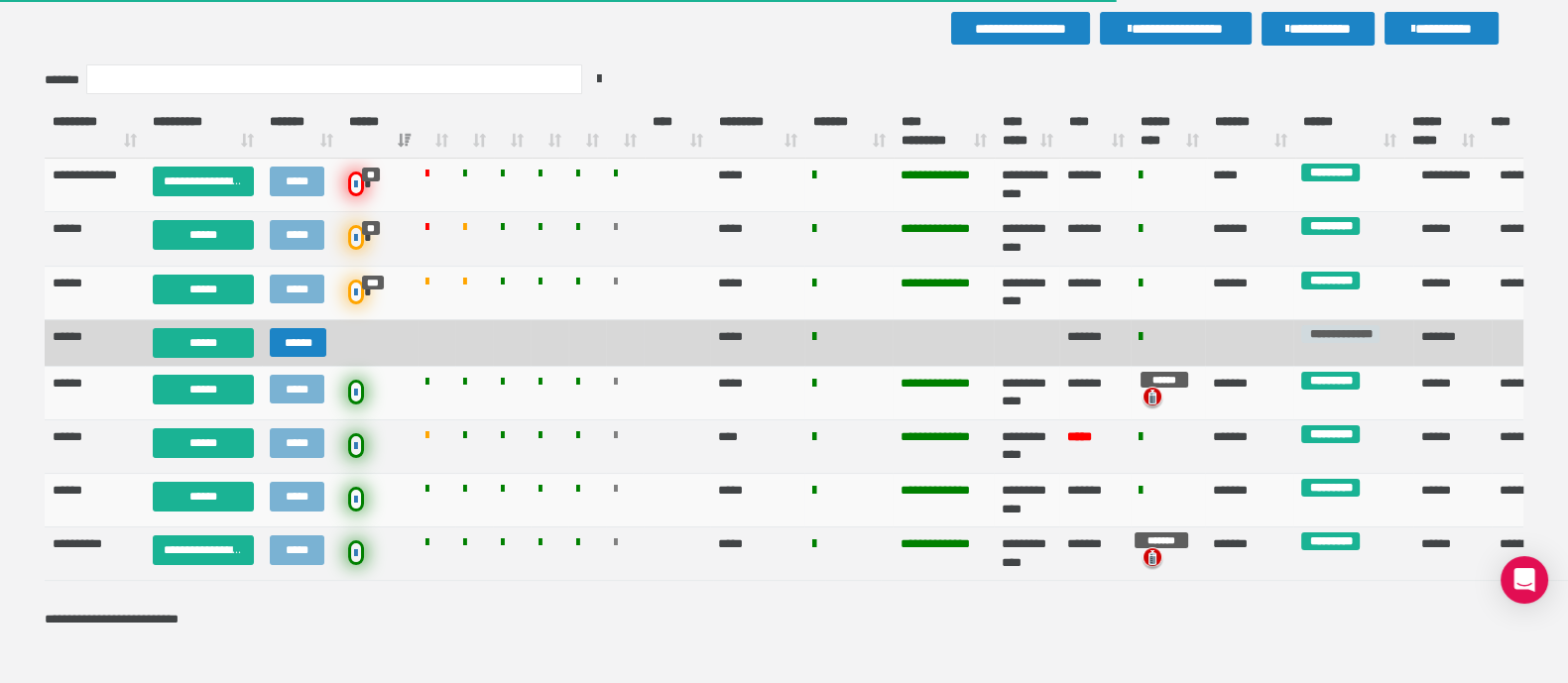 scroll, scrollTop: 372, scrollLeft: 0, axis: vertical 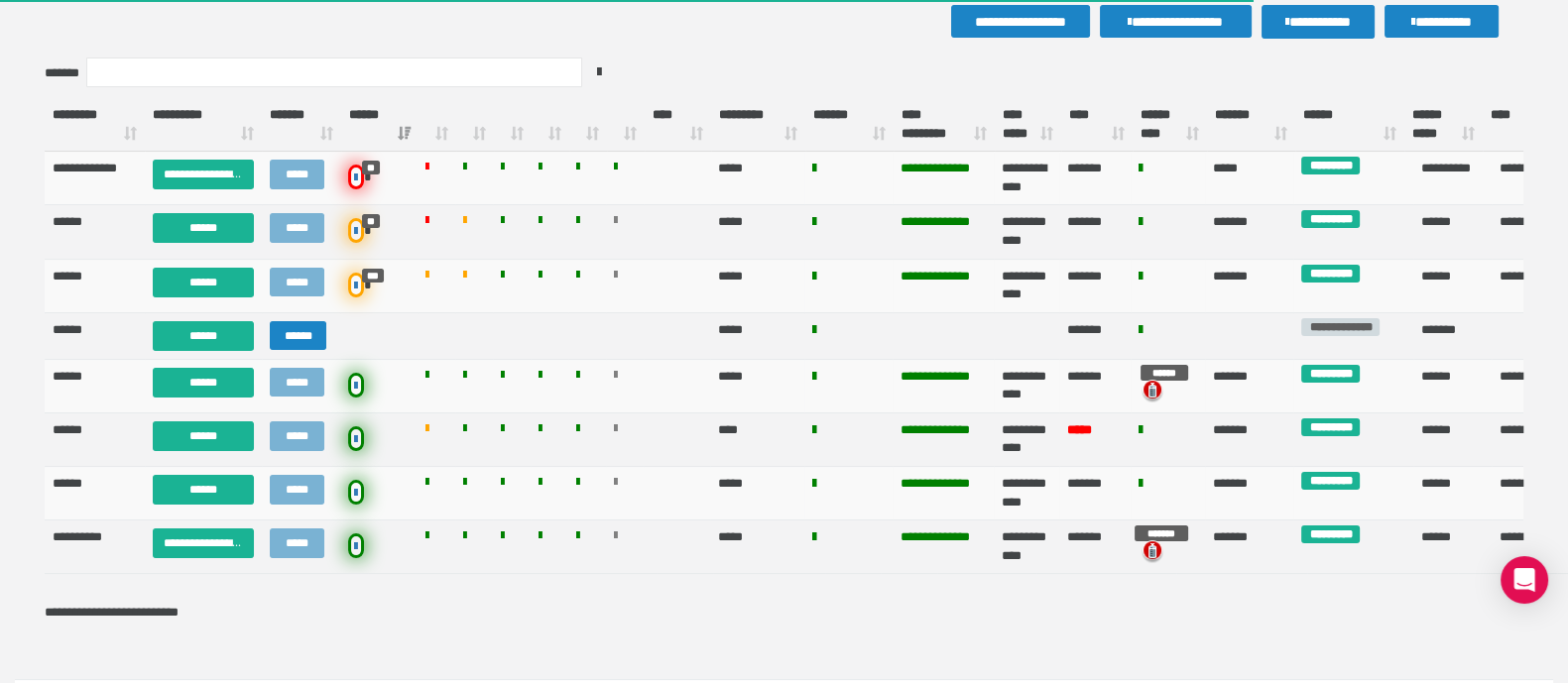 click on "****** ****" at bounding box center (1169, 125) 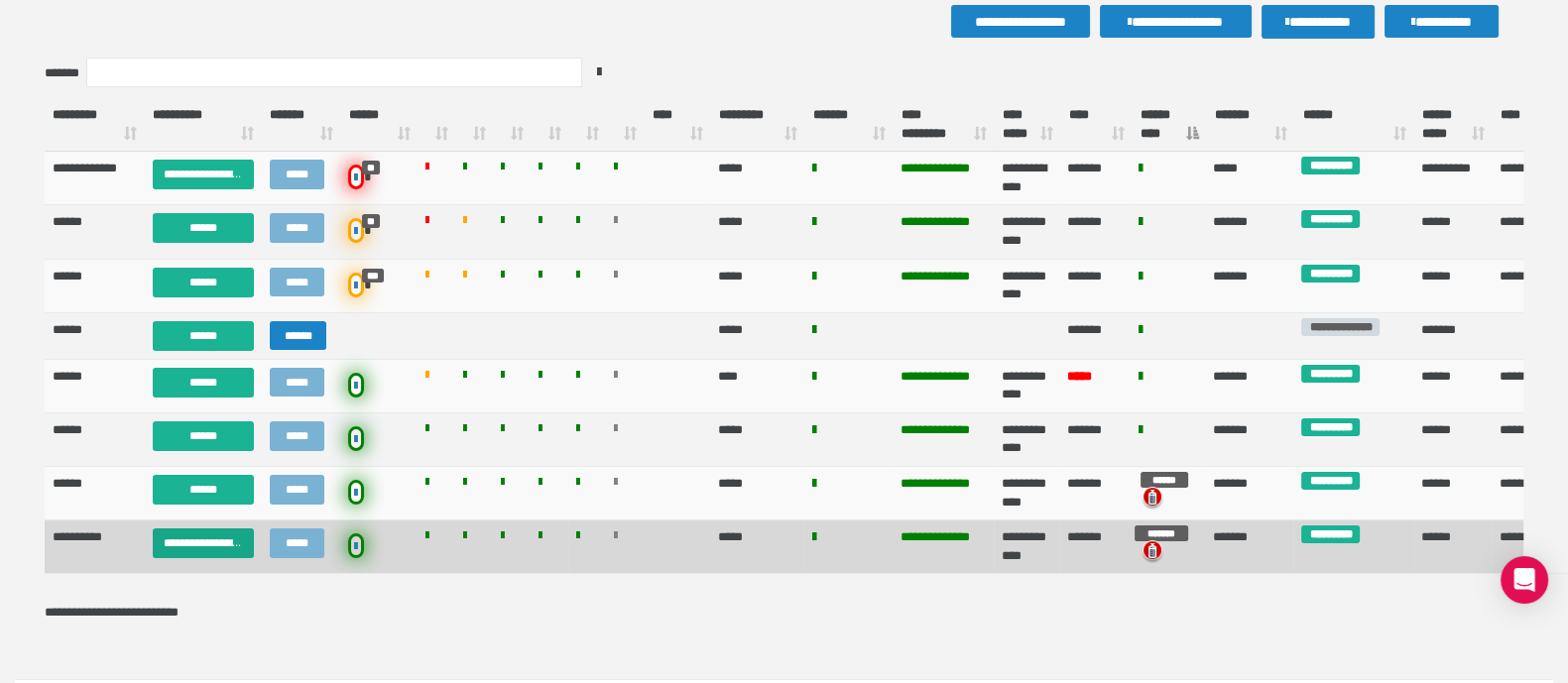 click on "**********" at bounding box center (203, 543) 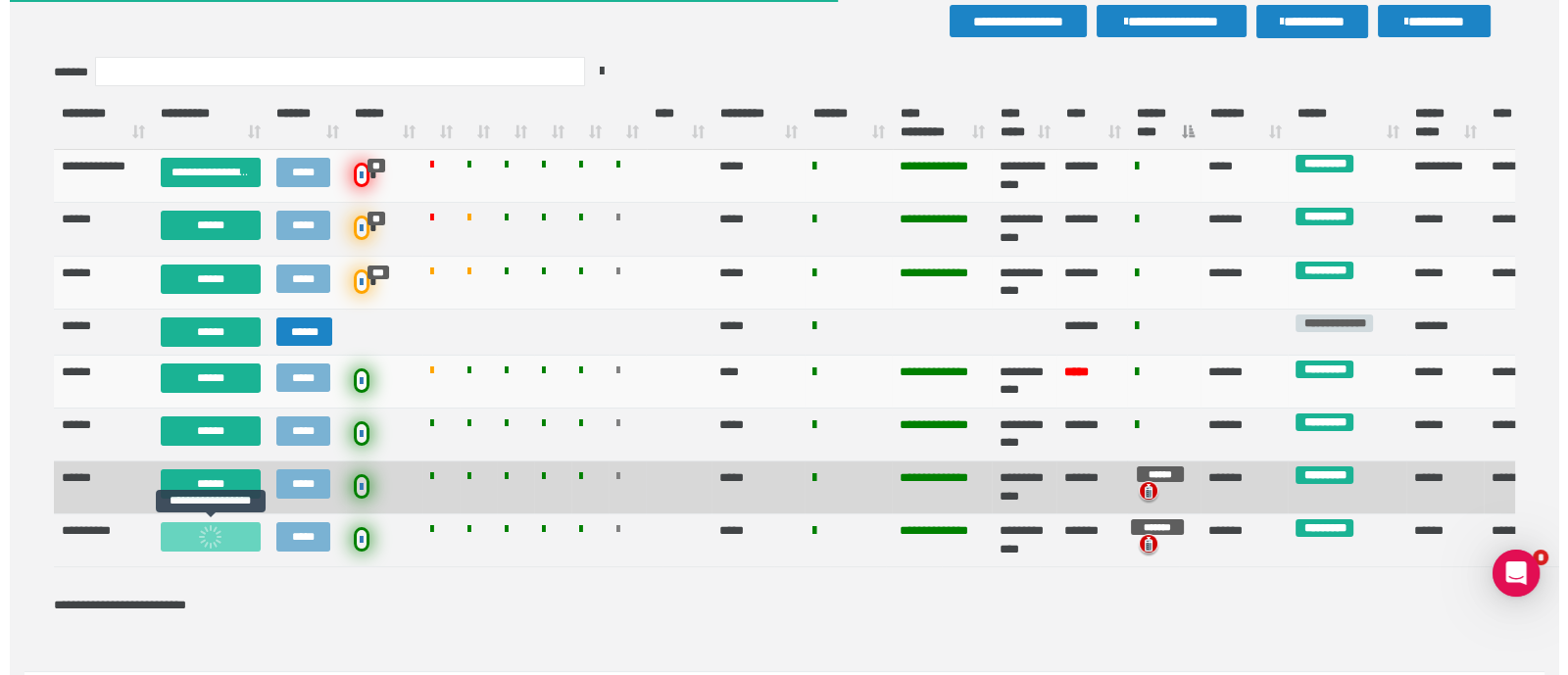 scroll, scrollTop: 0, scrollLeft: 0, axis: both 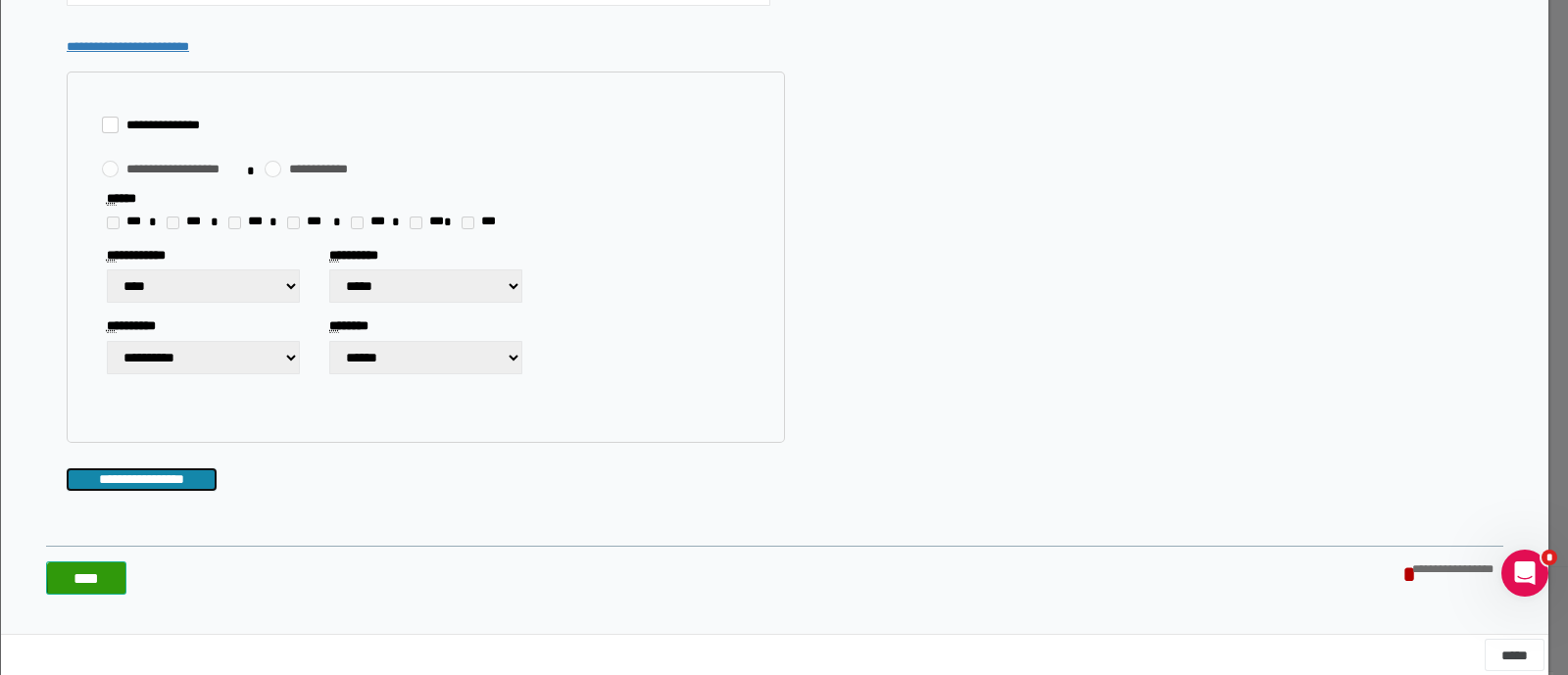 click on "**********" at bounding box center [141, 479] 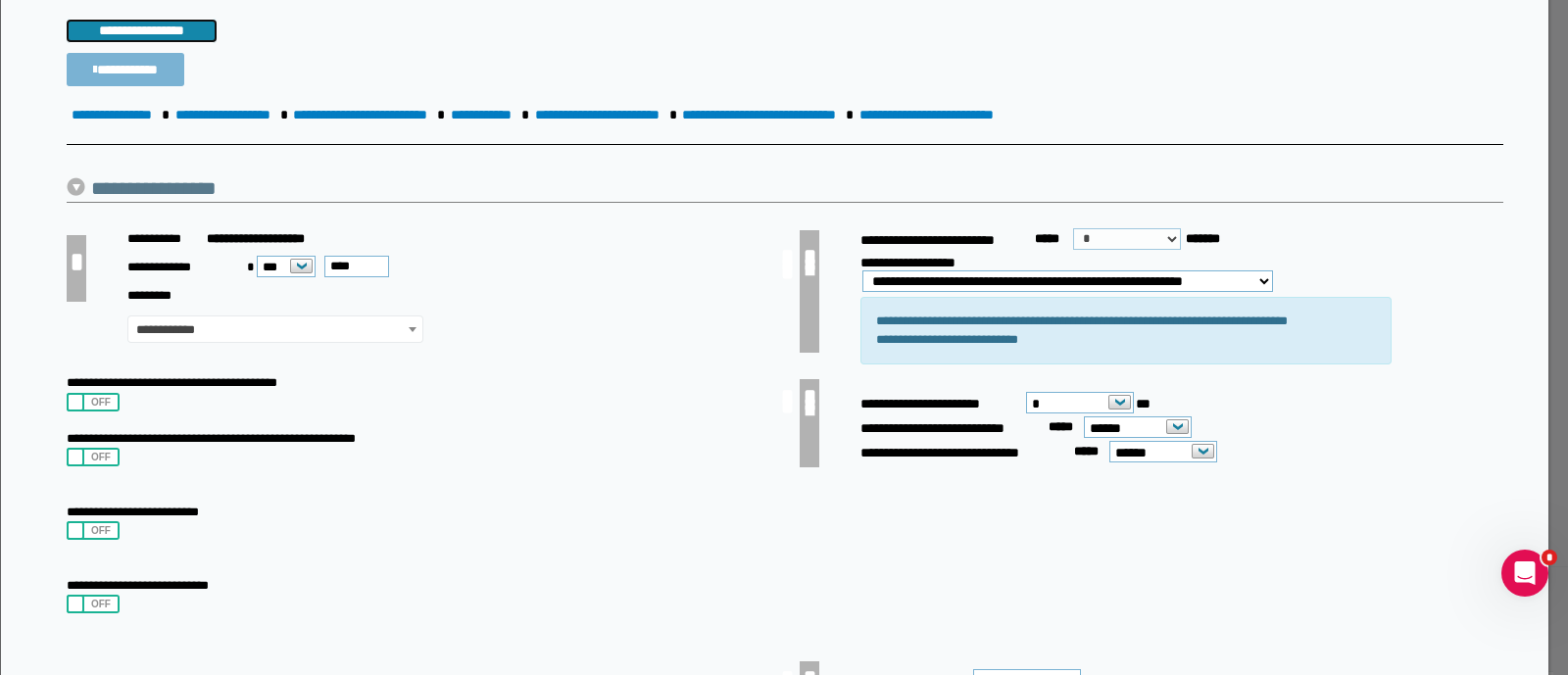 scroll, scrollTop: 2513, scrollLeft: 0, axis: vertical 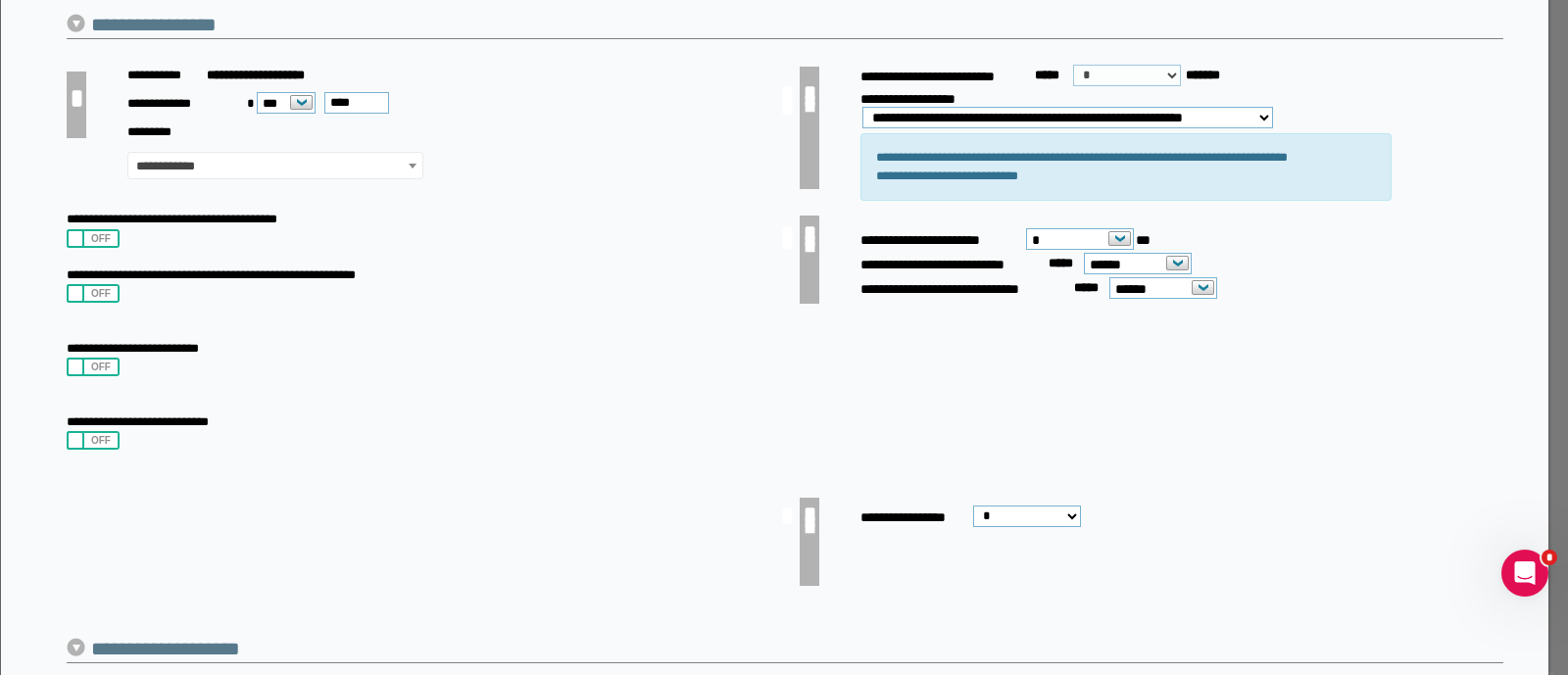 click at bounding box center (69, 239) 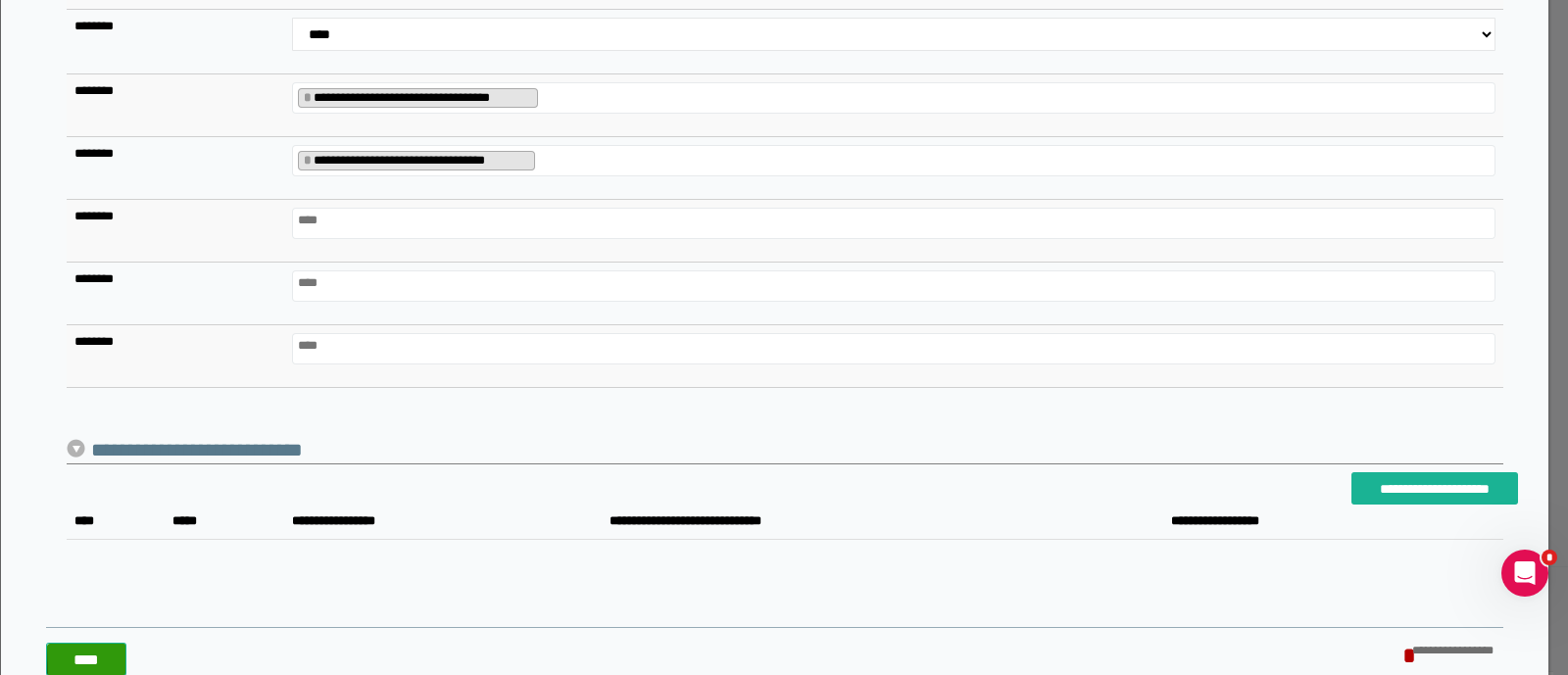 scroll, scrollTop: 5901, scrollLeft: 0, axis: vertical 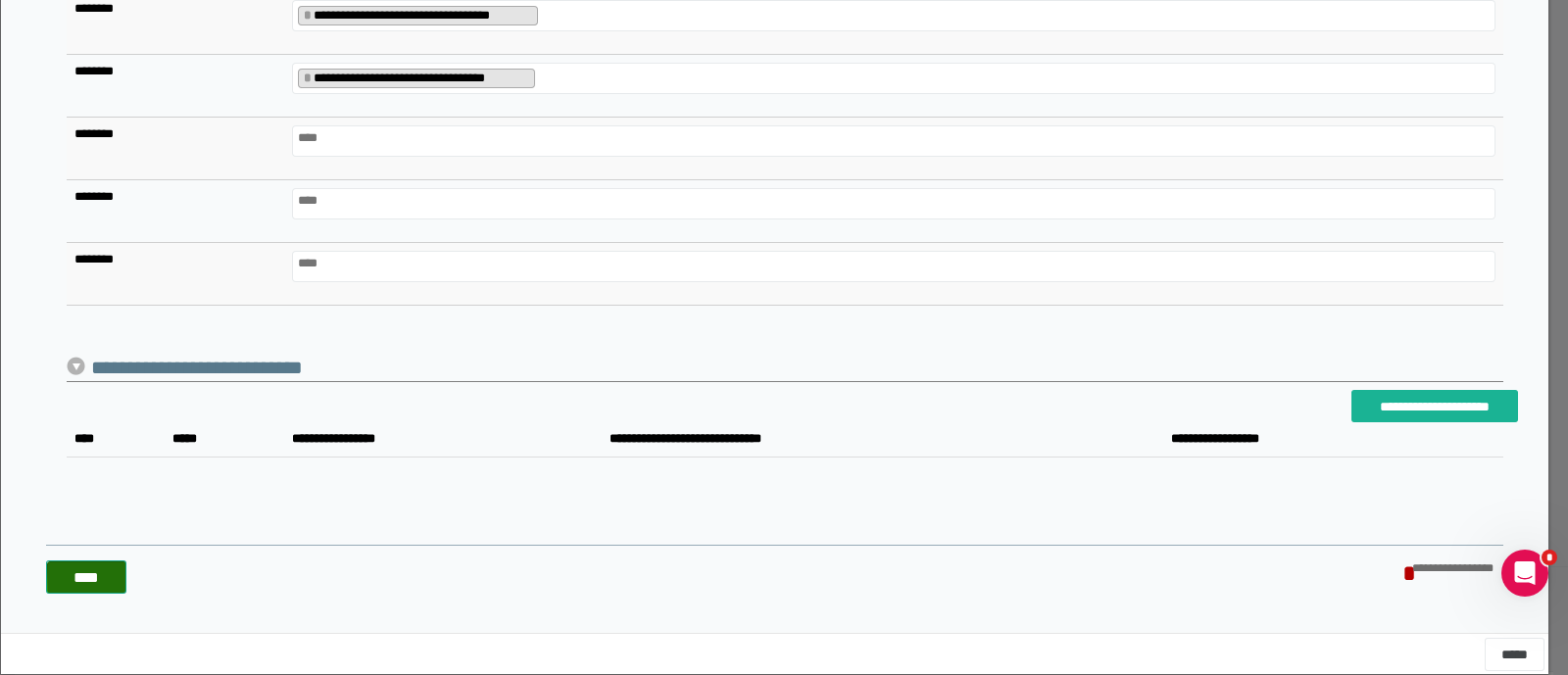 click on "****" at bounding box center (86, 577) 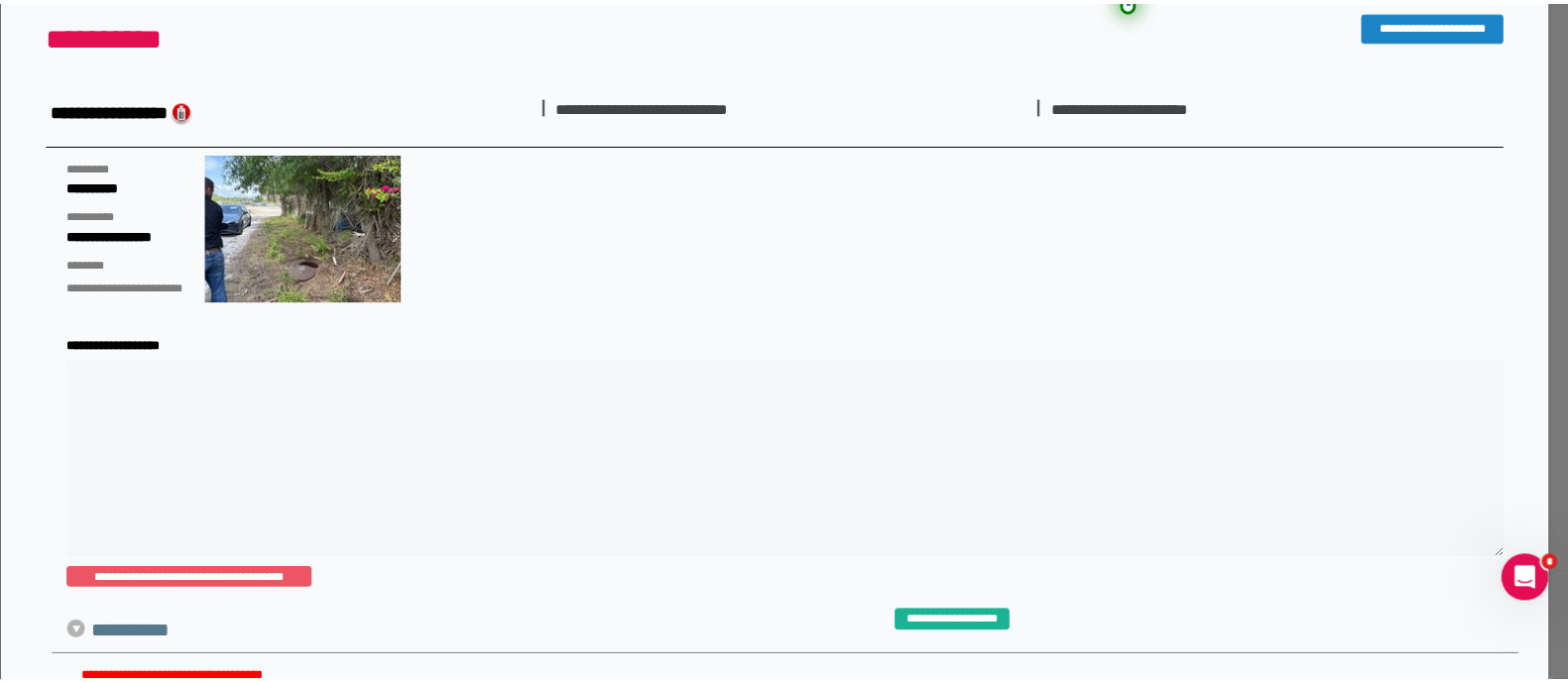 scroll, scrollTop: 0, scrollLeft: 0, axis: both 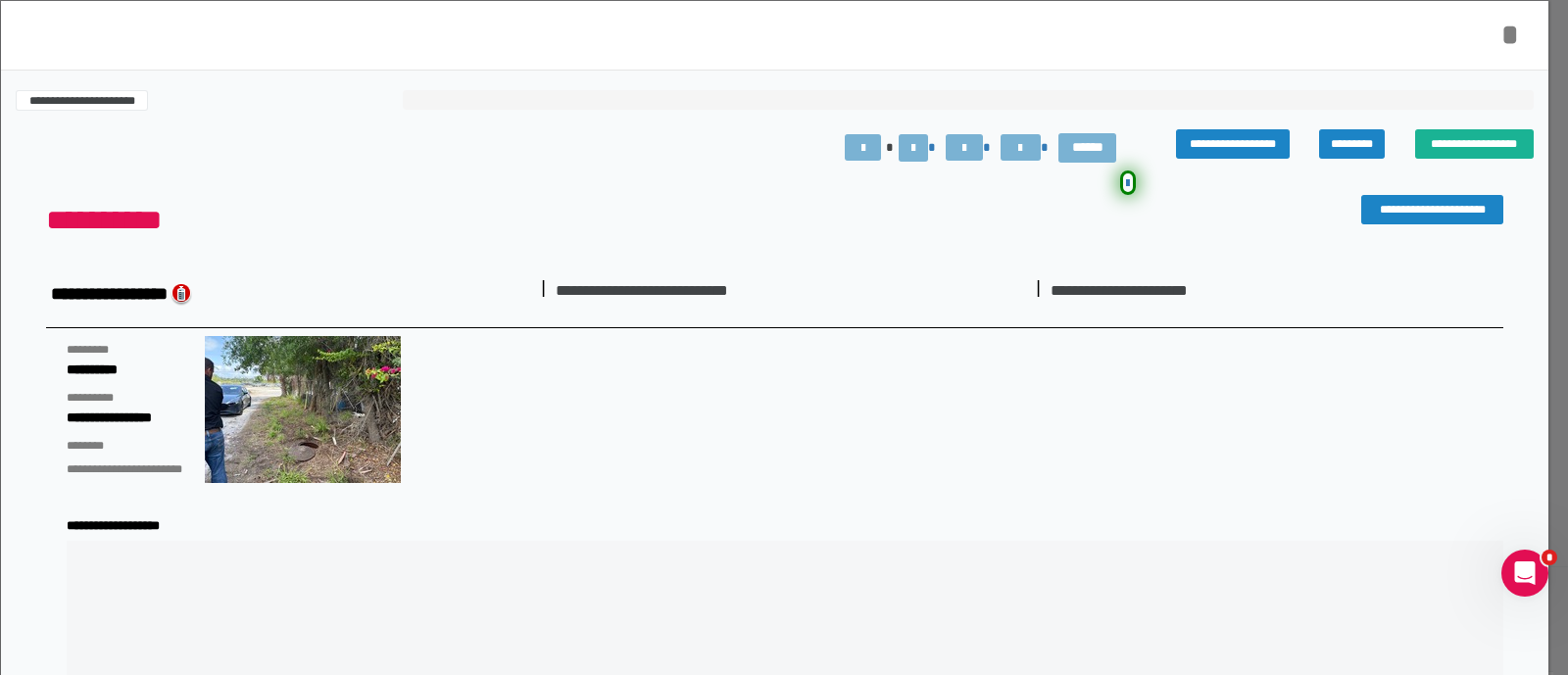 click on "*" at bounding box center (1510, 34) 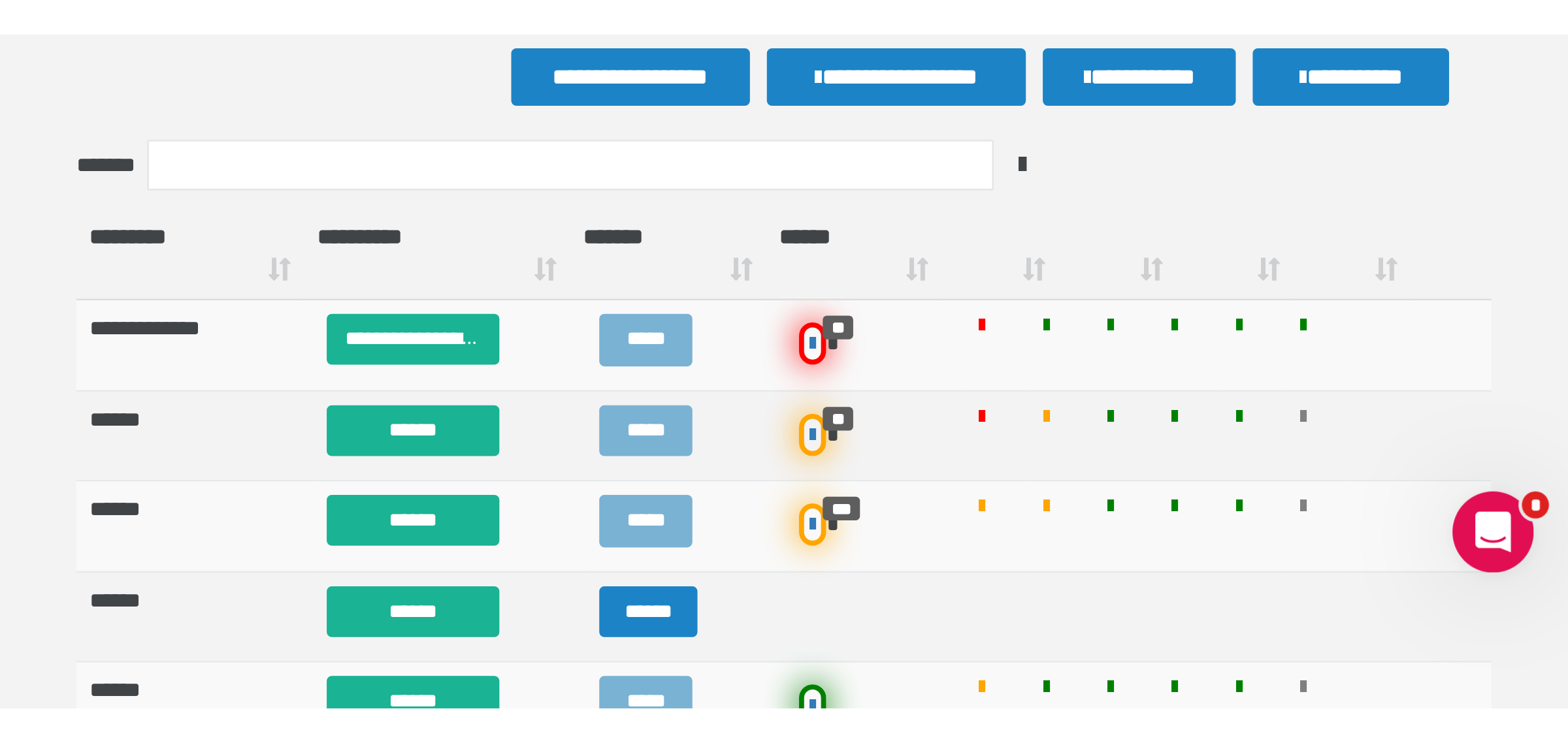 scroll, scrollTop: 0, scrollLeft: 0, axis: both 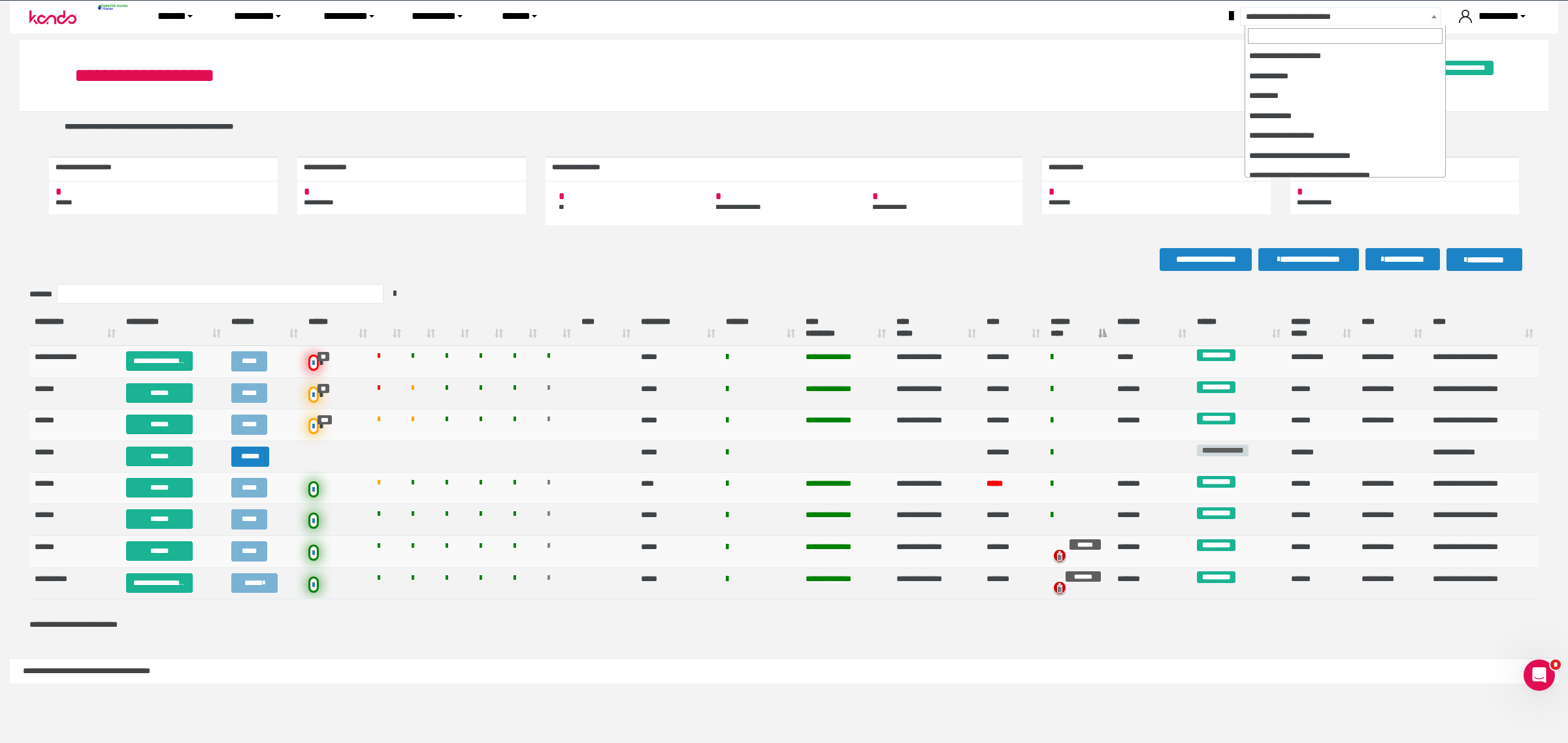 click on "**********" at bounding box center (1339, 17) 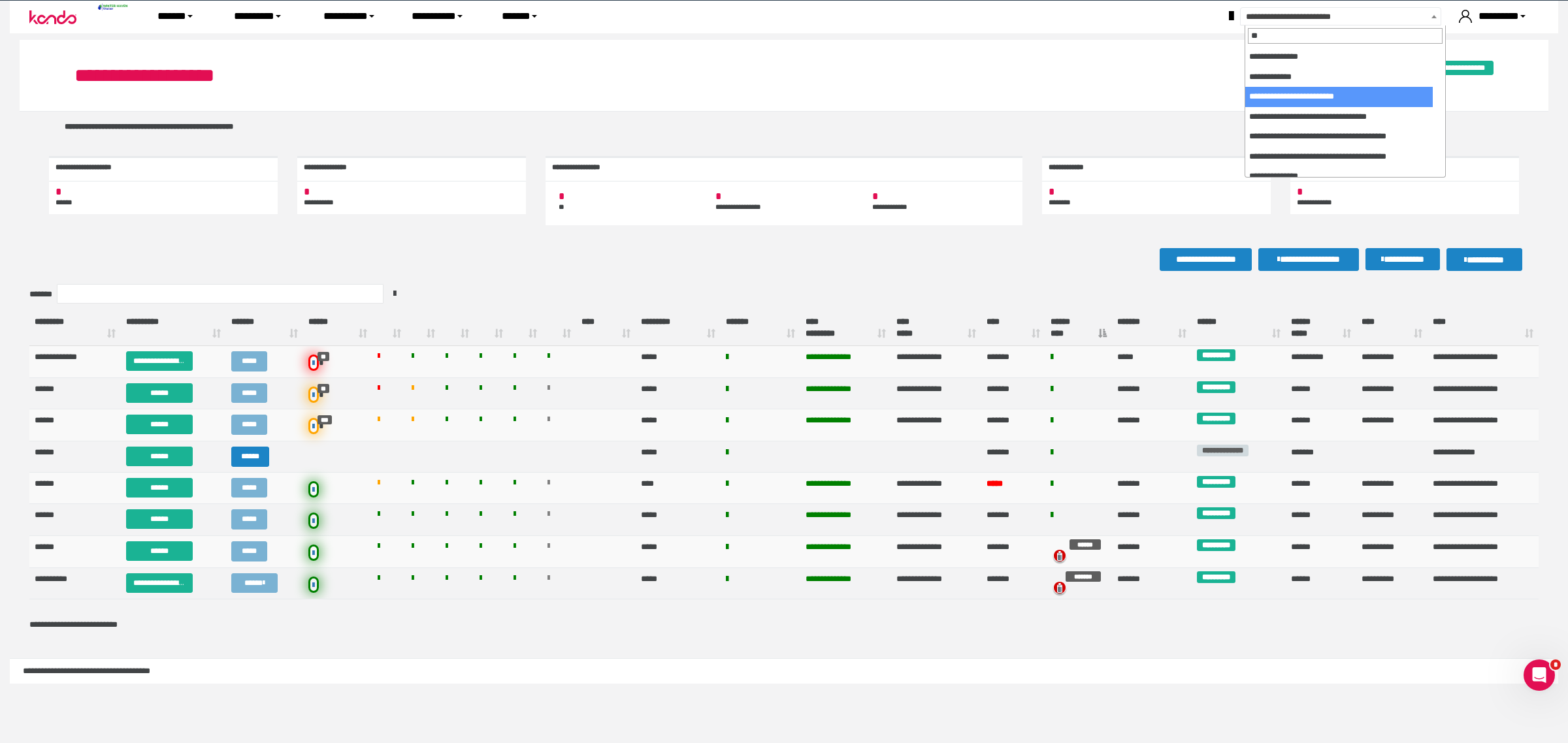 scroll, scrollTop: 0, scrollLeft: 0, axis: both 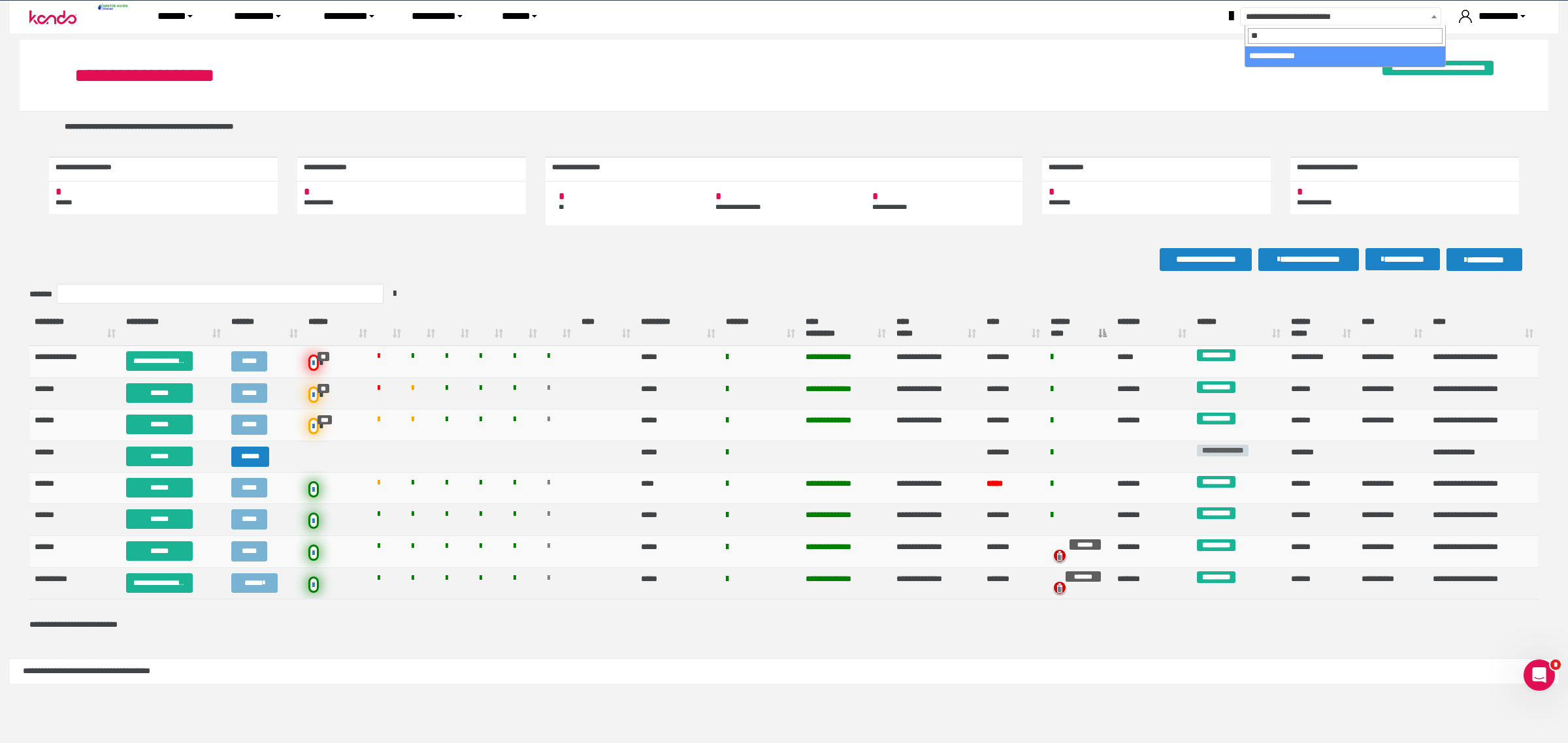 type on "**" 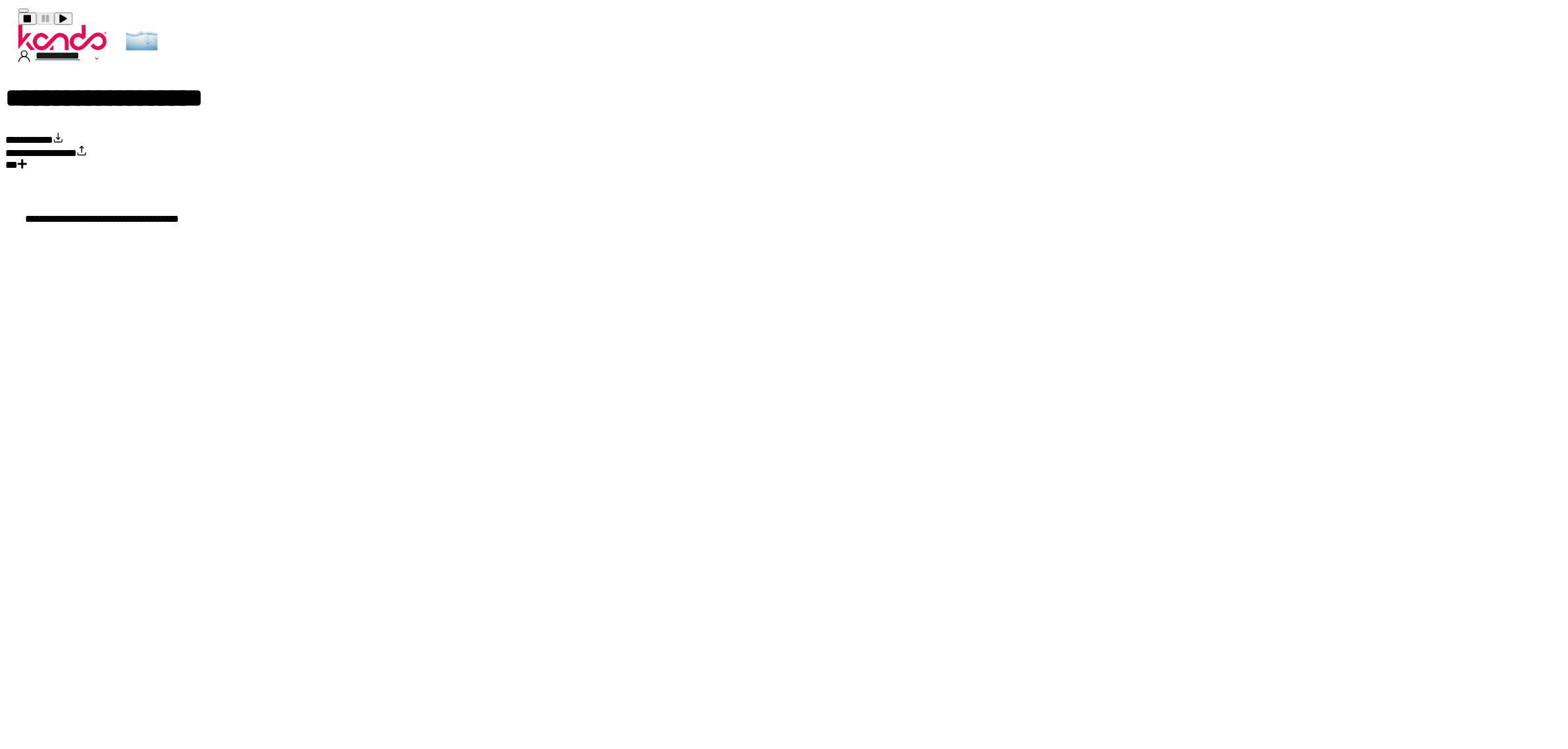 scroll, scrollTop: 0, scrollLeft: 0, axis: both 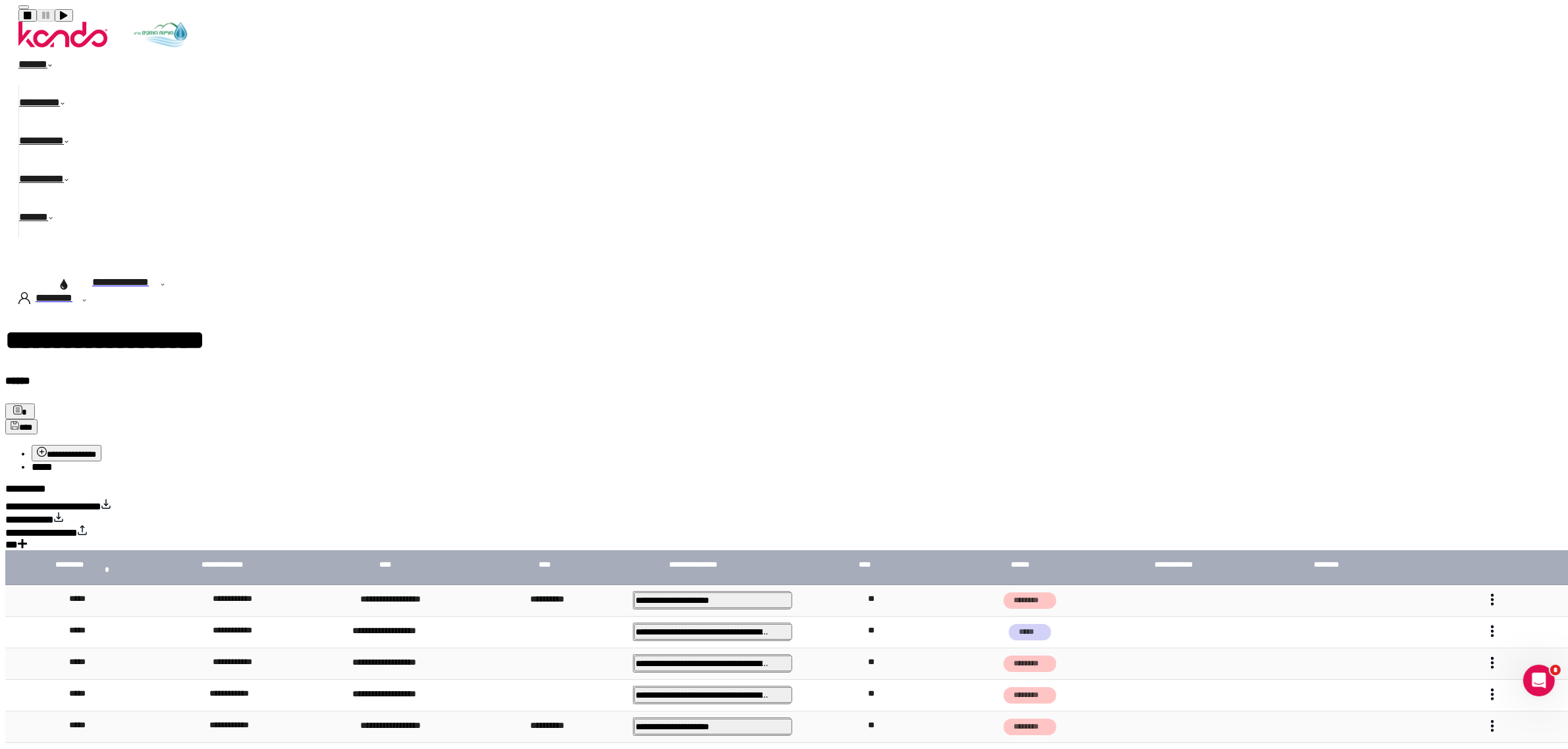 click at bounding box center (1492, 600) 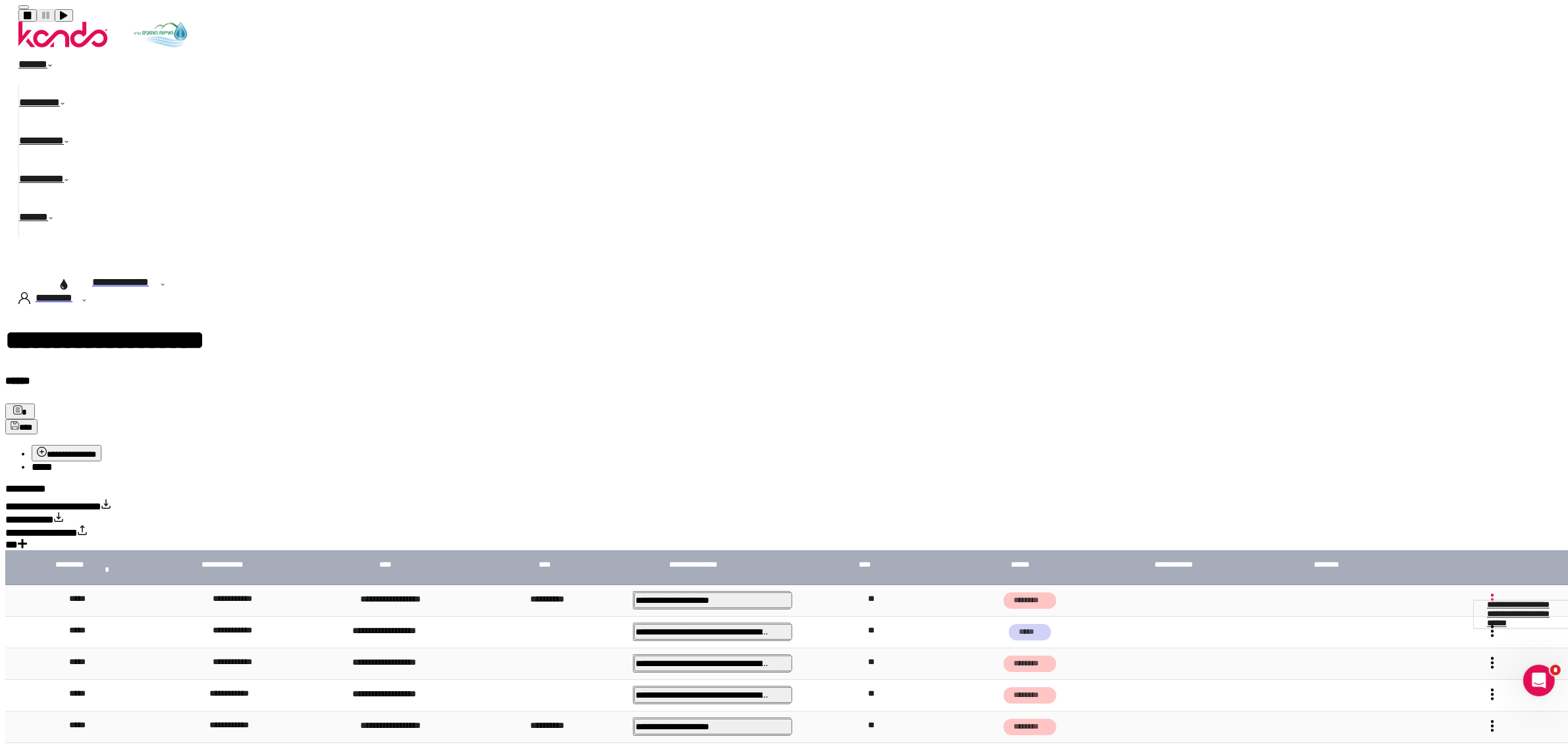 click on "**********" at bounding box center (1518, 604) 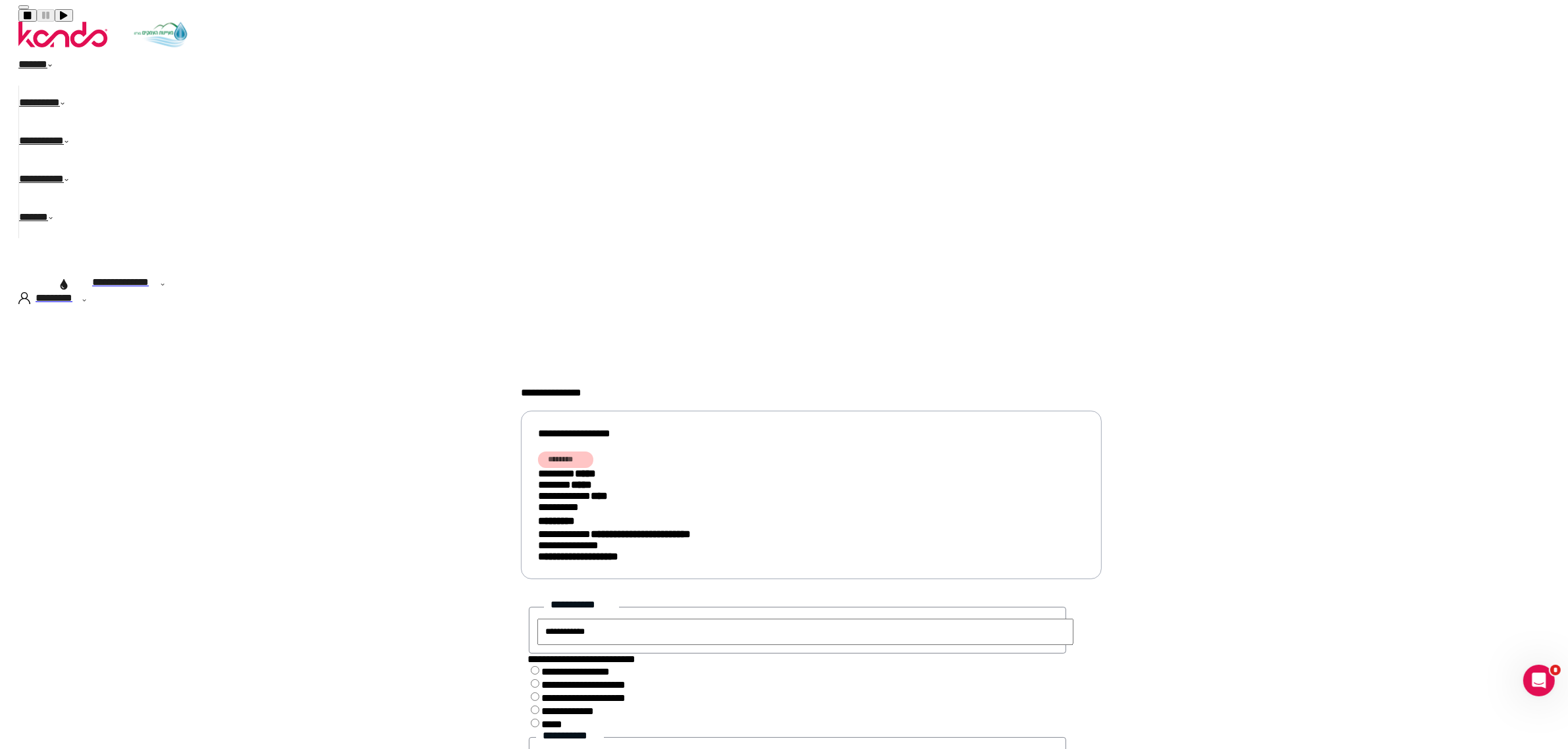 click on "******" at bounding box center (43, 66) 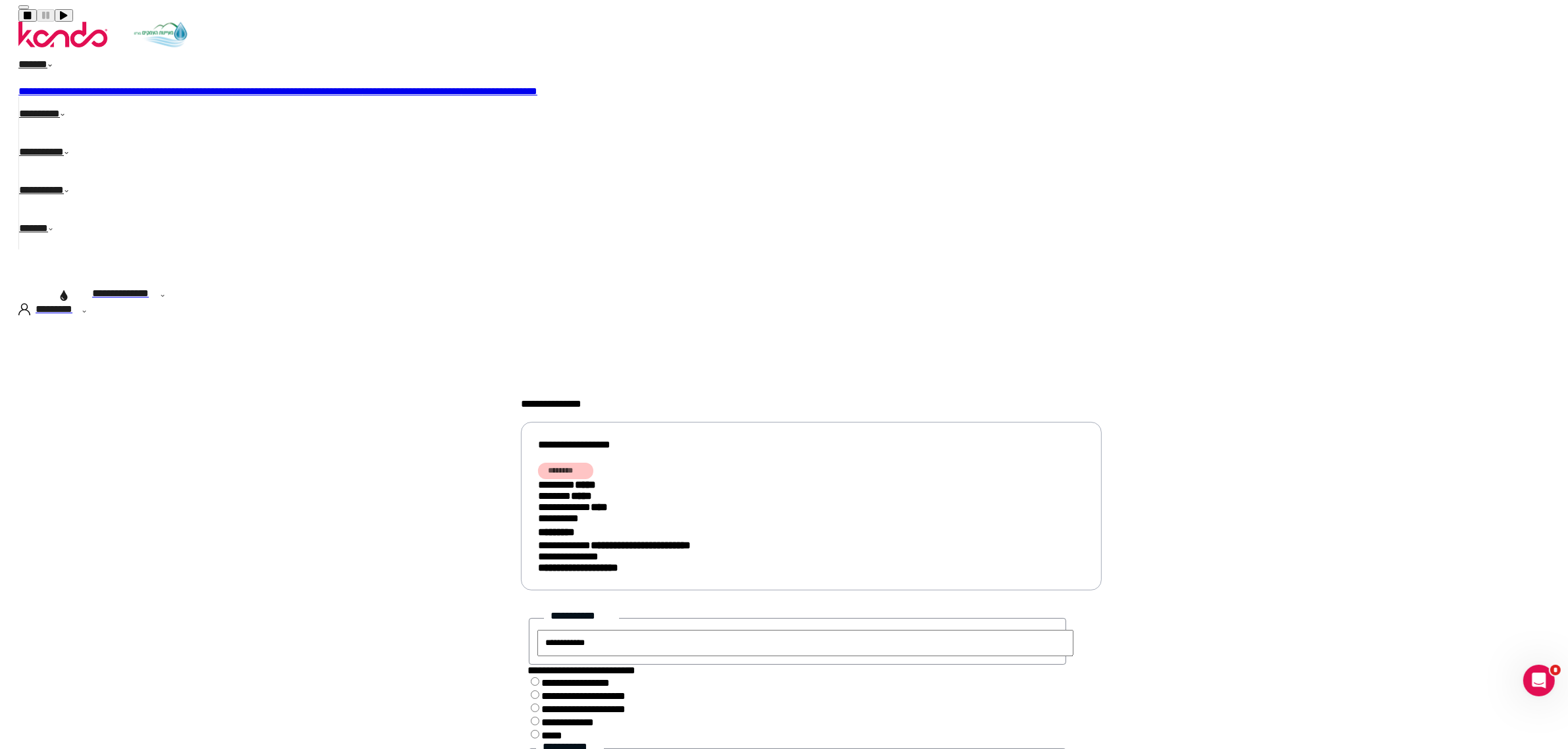 click on "**********" at bounding box center [56, 91] 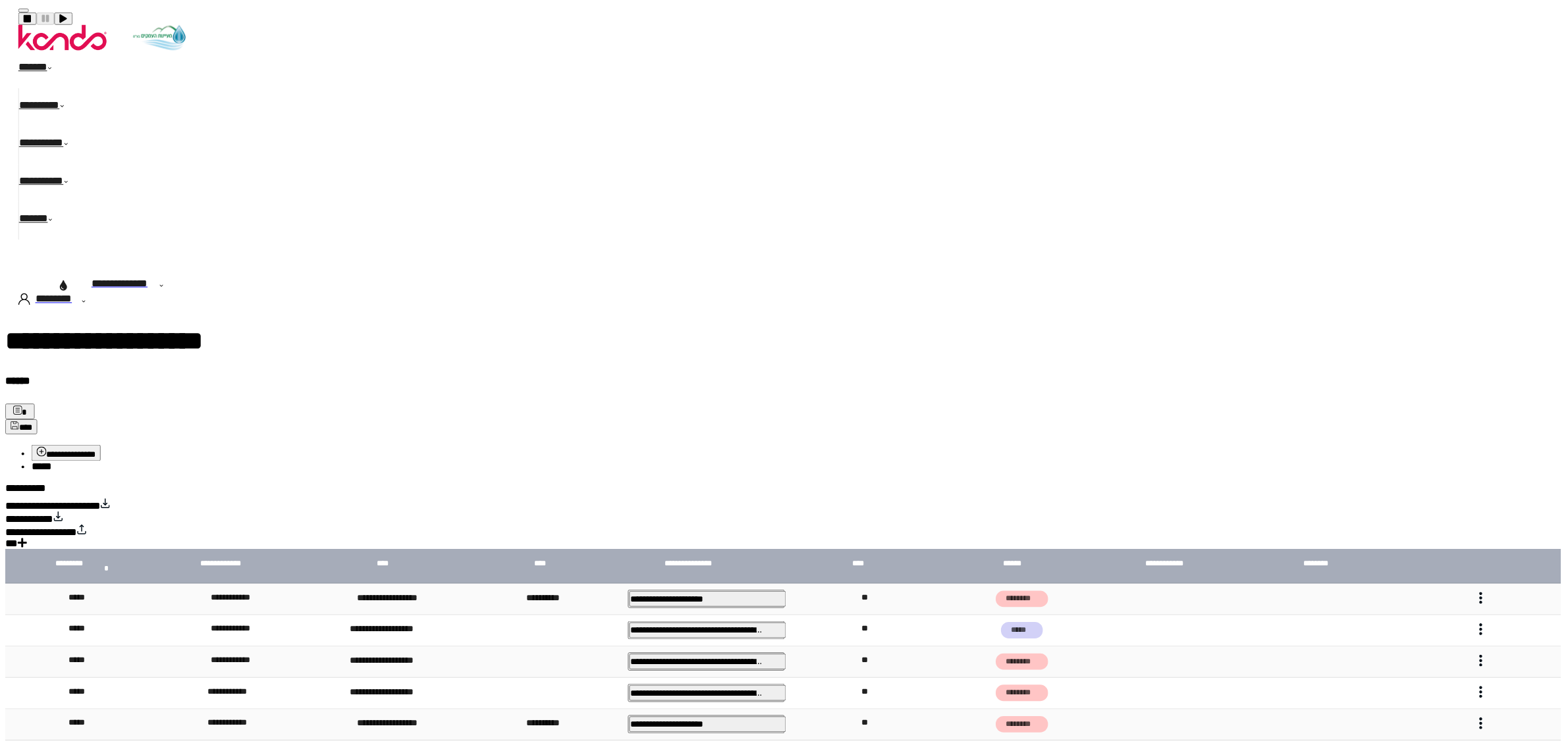 scroll, scrollTop: 0, scrollLeft: 0, axis: both 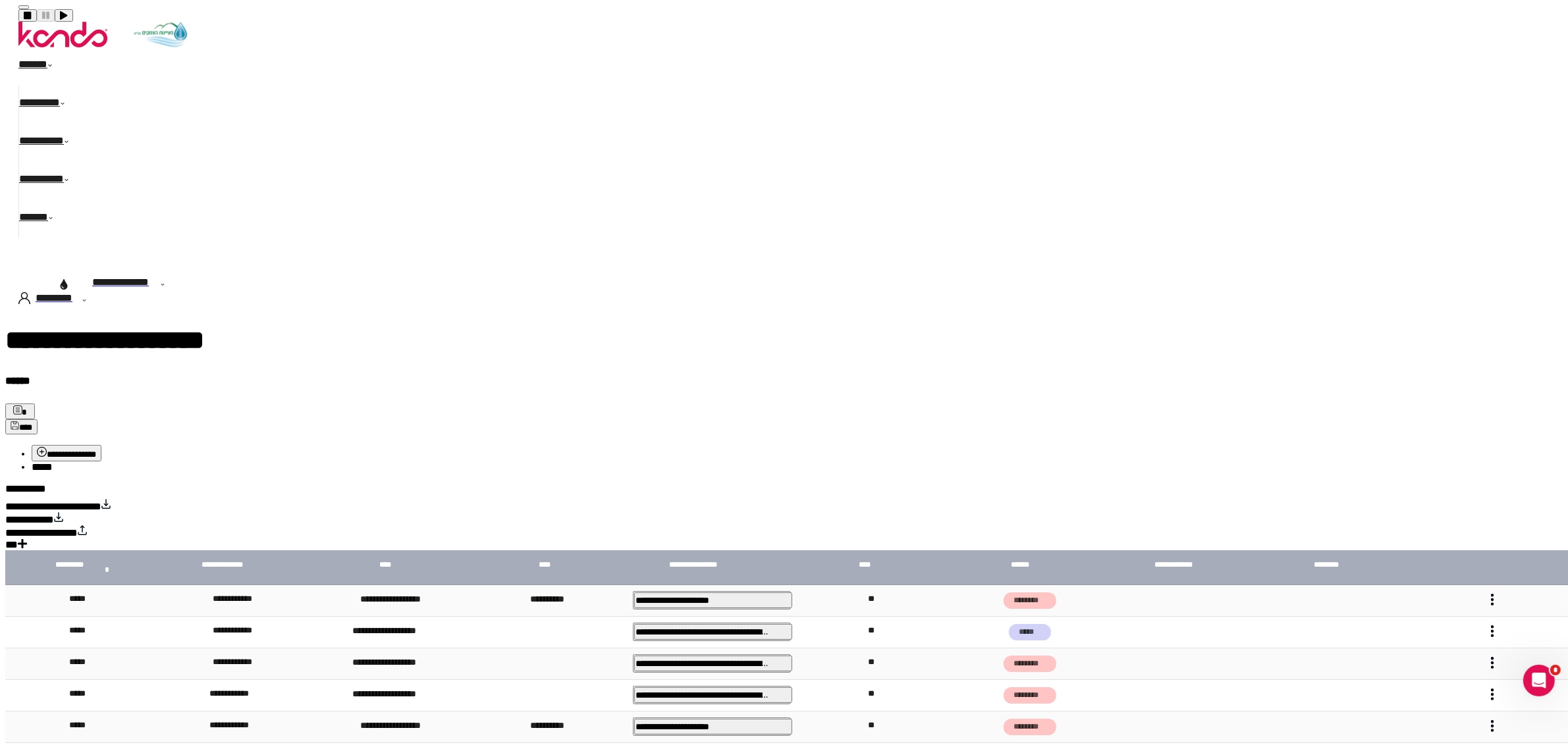 click on "******" at bounding box center (43, 66) 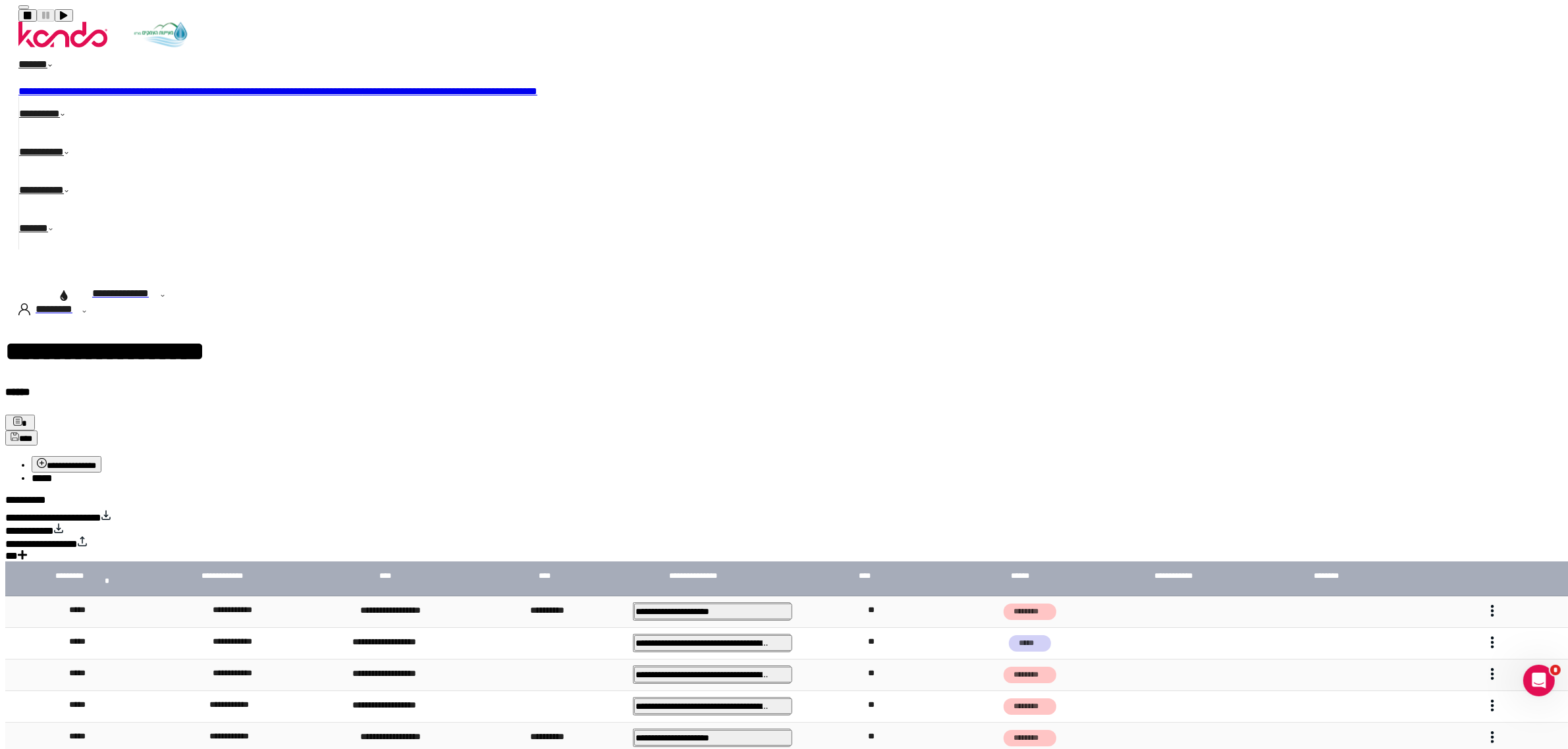 click on "**********" at bounding box center [268, 91] 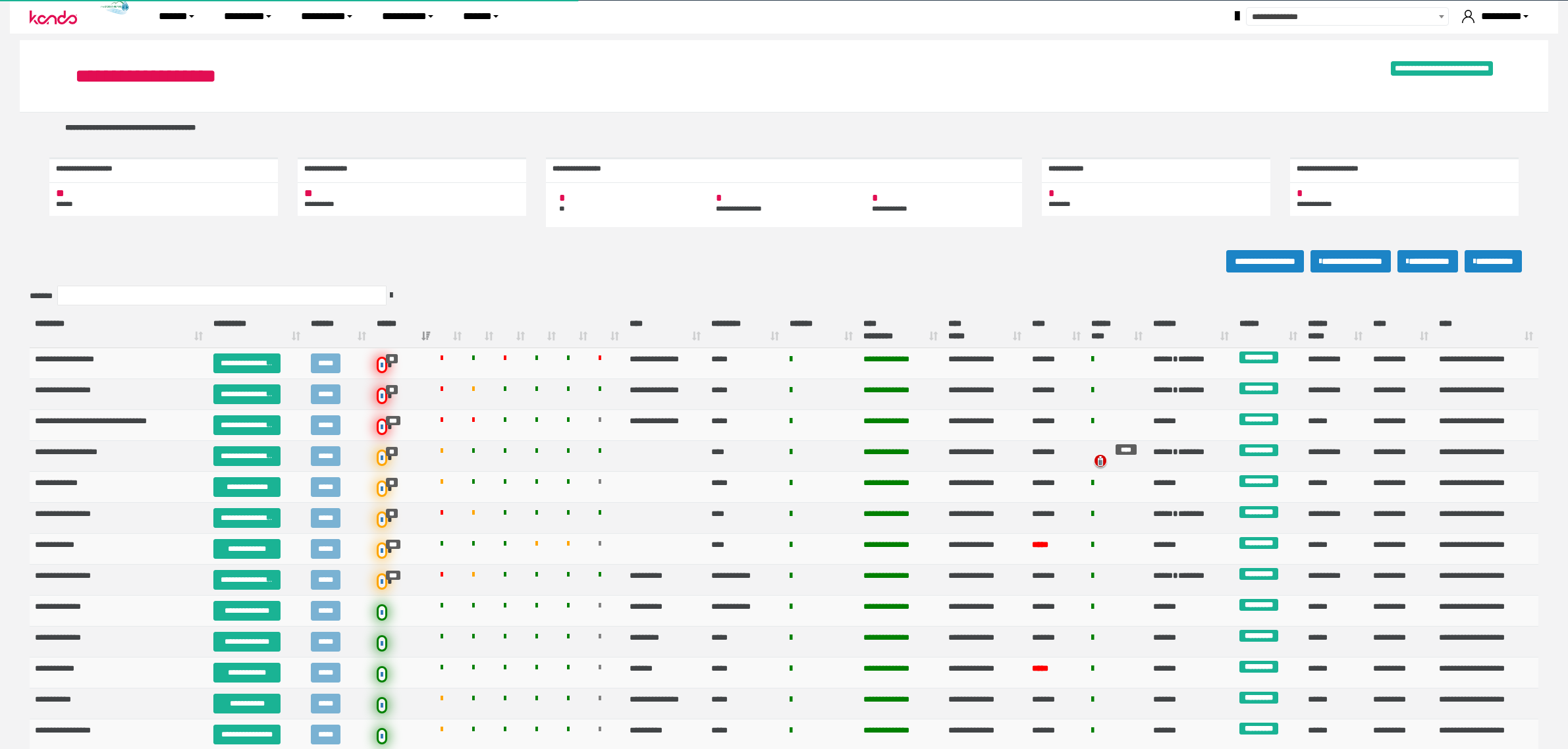 scroll, scrollTop: 0, scrollLeft: 0, axis: both 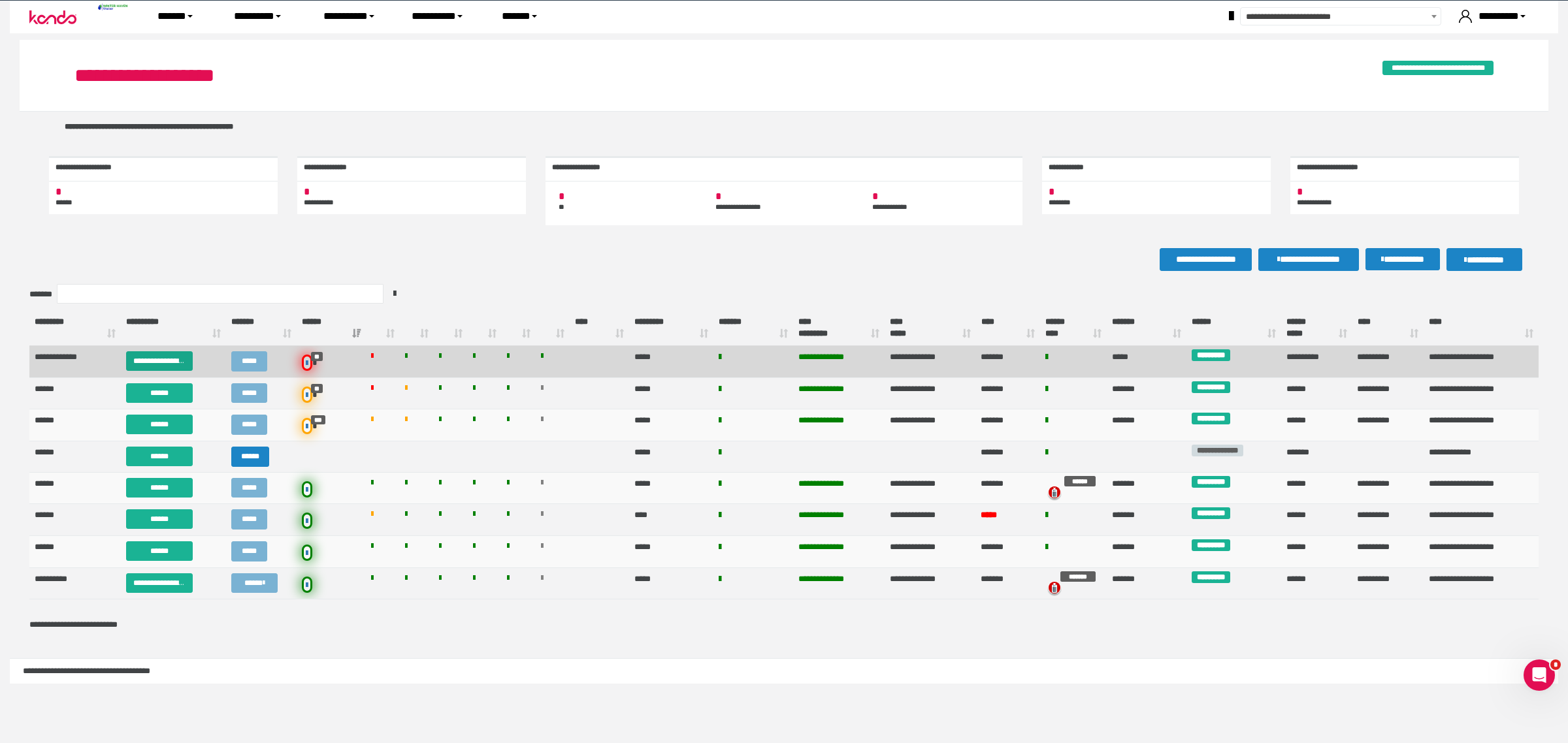 click on "**********" at bounding box center (159, 361) 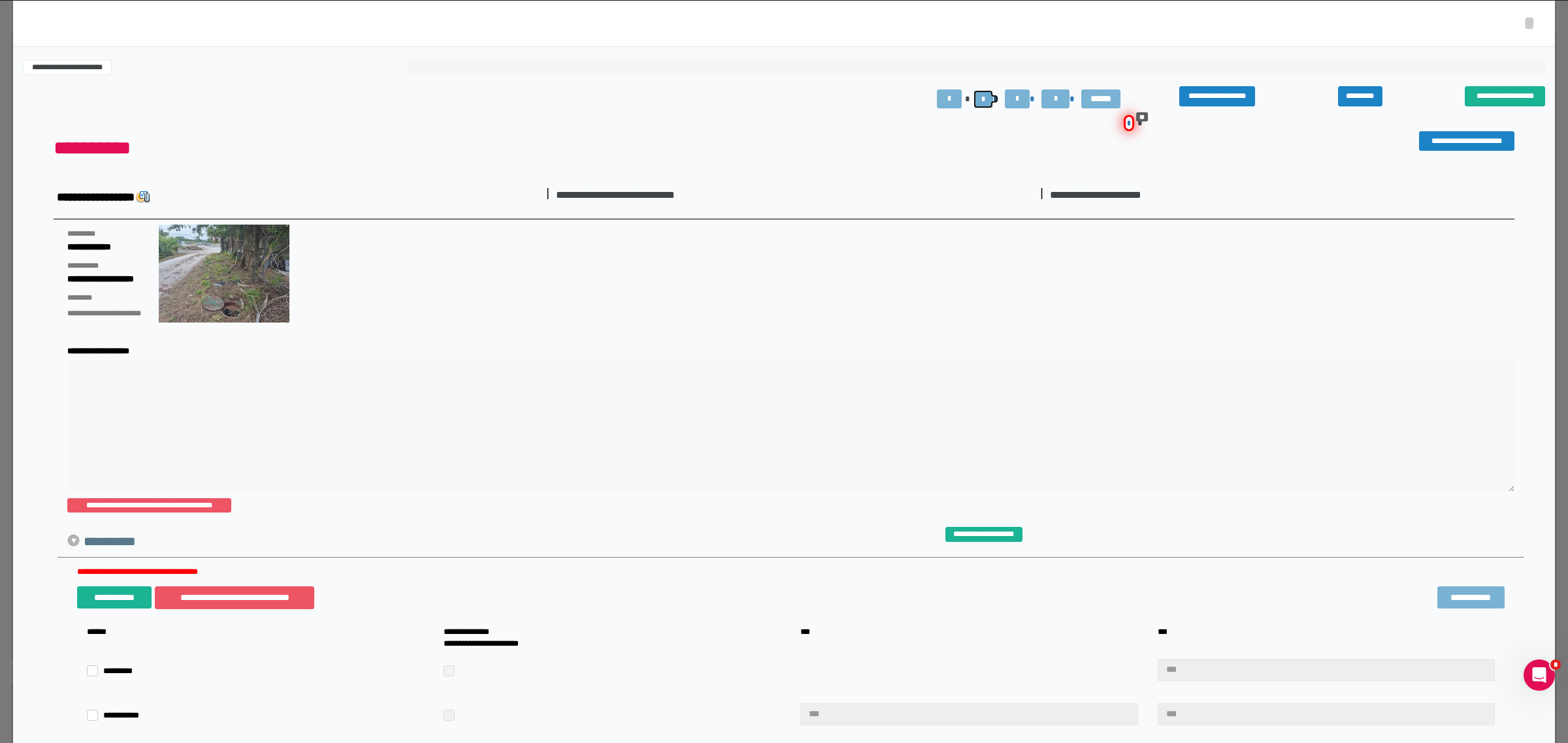 click at bounding box center [983, 99] 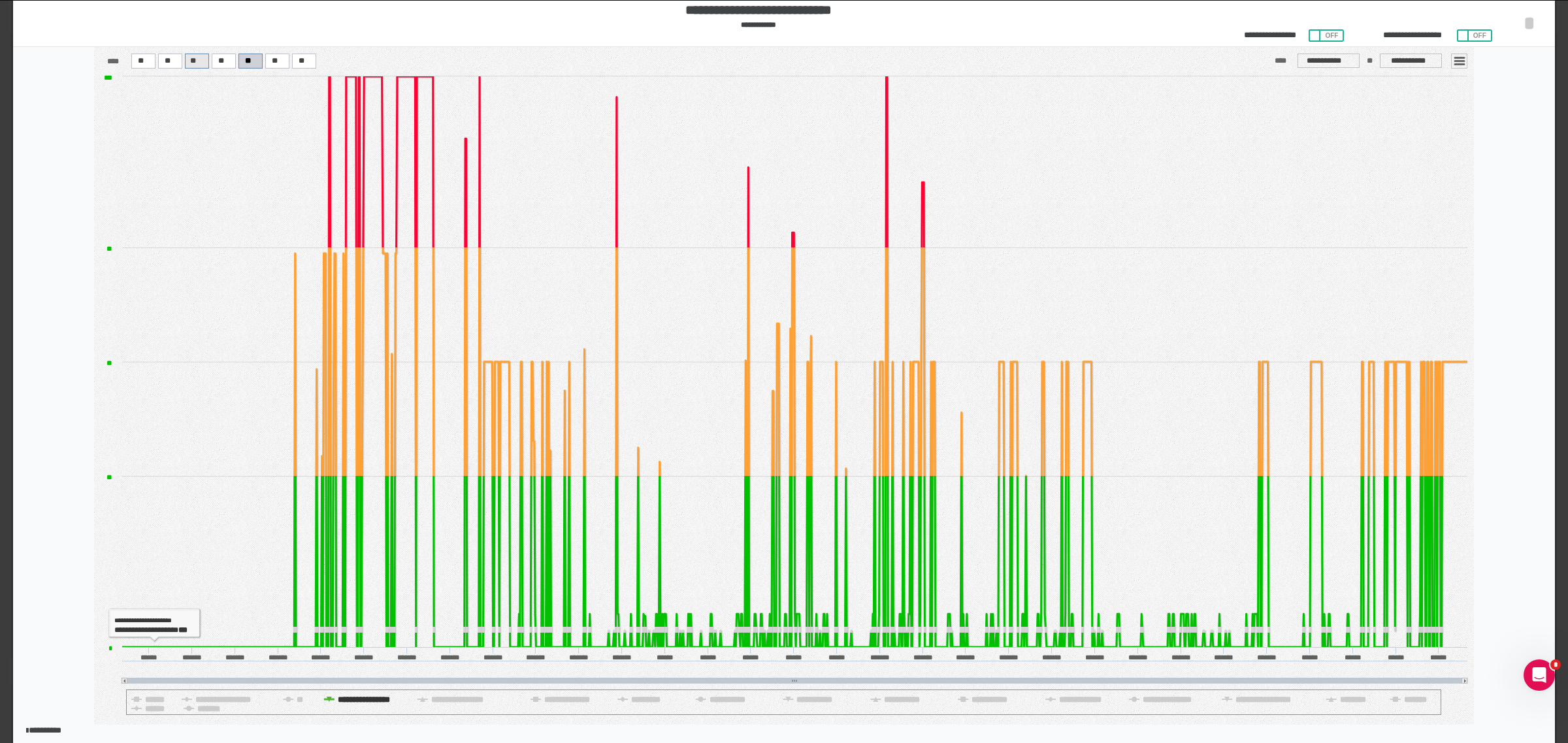 click at bounding box center (143, 61) 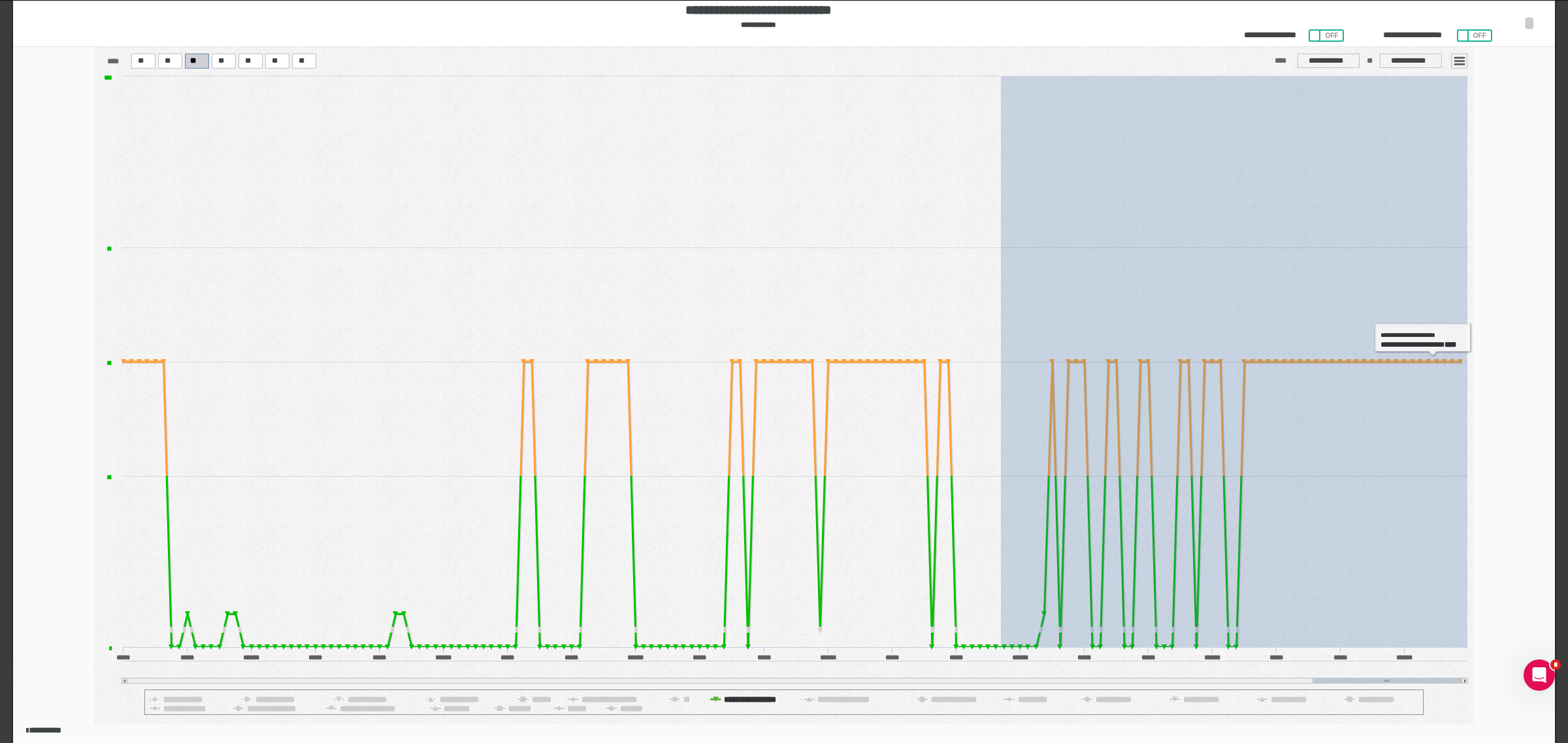 drag, startPoint x: 1001, startPoint y: 617, endPoint x: 1524, endPoint y: 609, distance: 523.06118 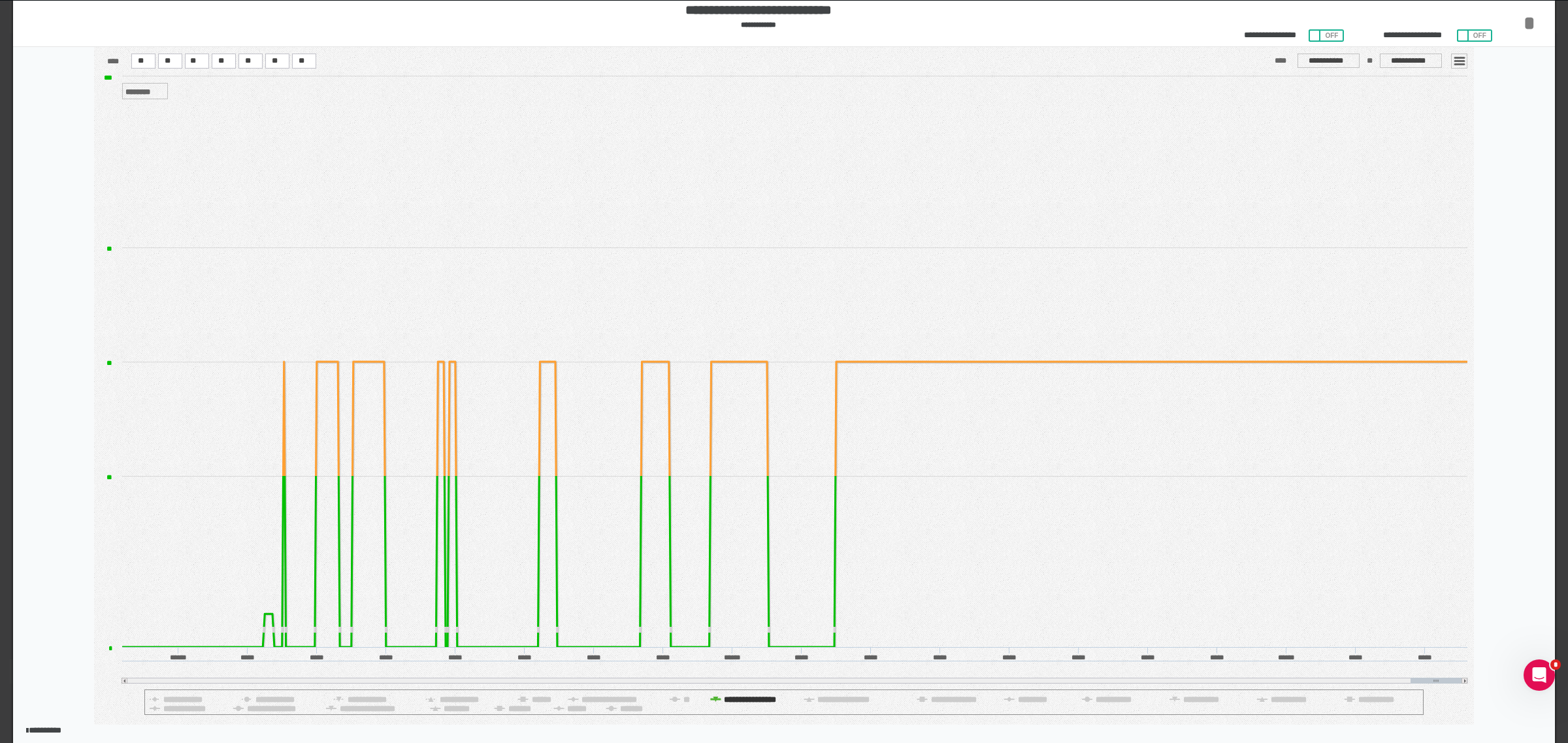 click on "*" at bounding box center (1529, 23) 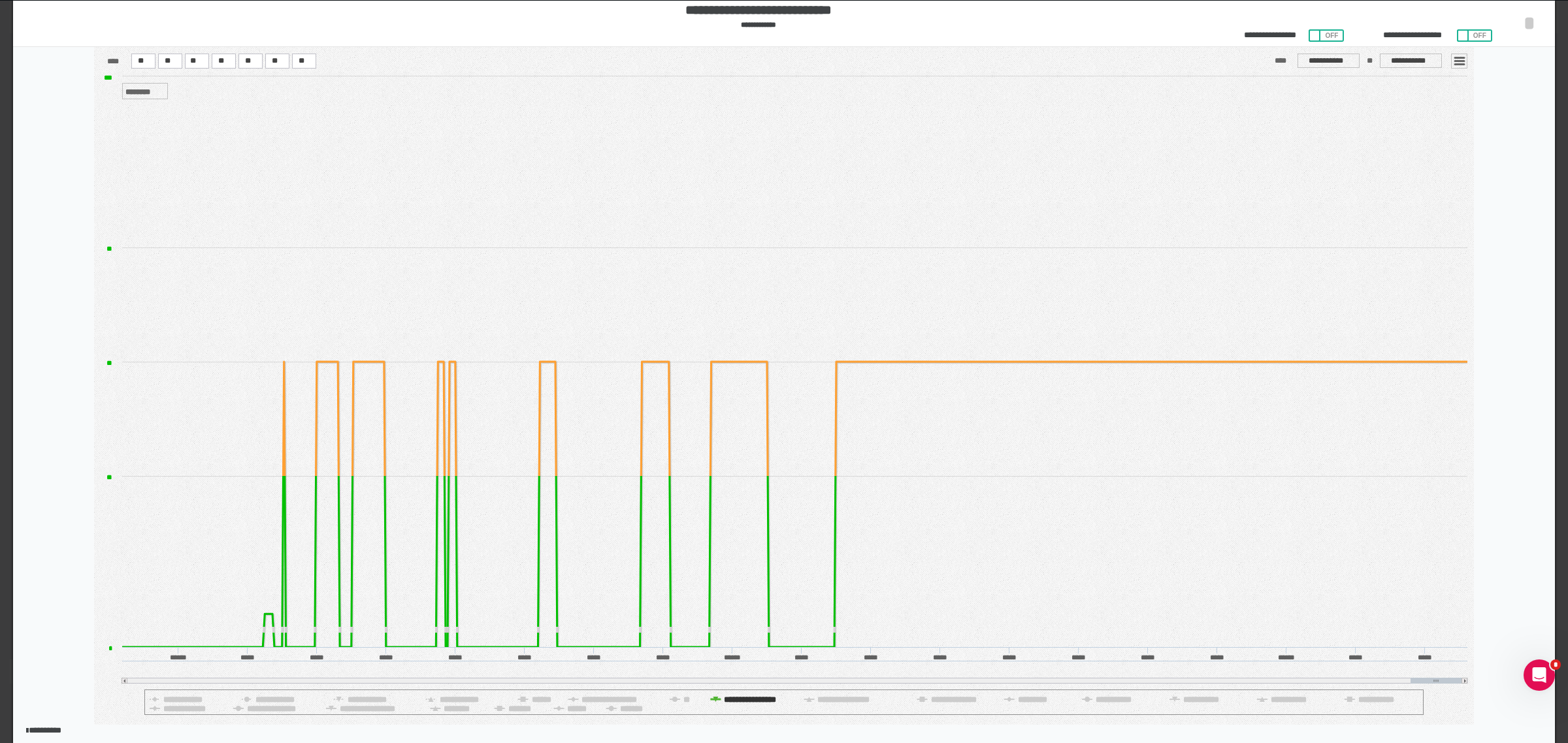 click on "*" at bounding box center [1529, 23] 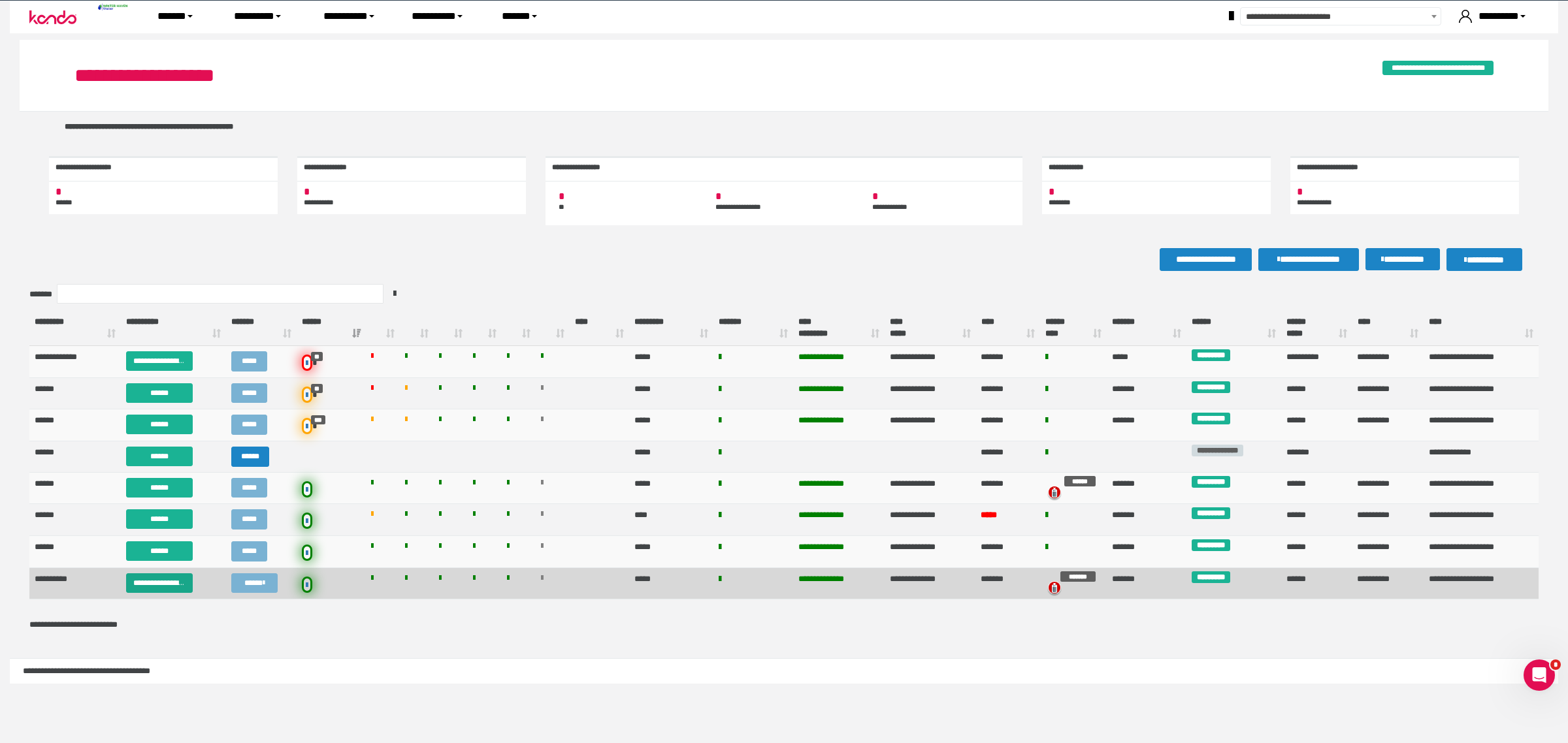 click on "**********" at bounding box center [159, 583] 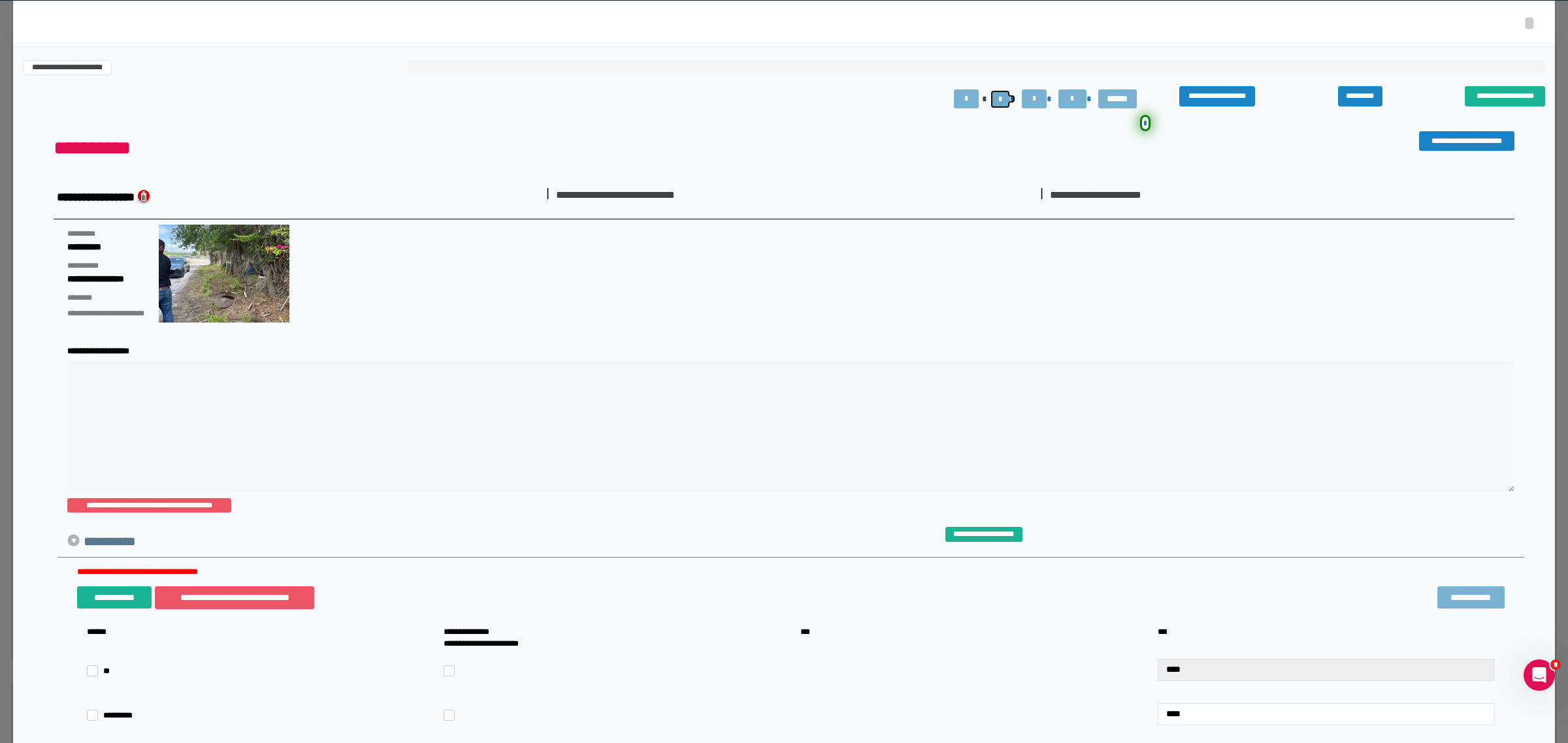 click at bounding box center [1000, 99] 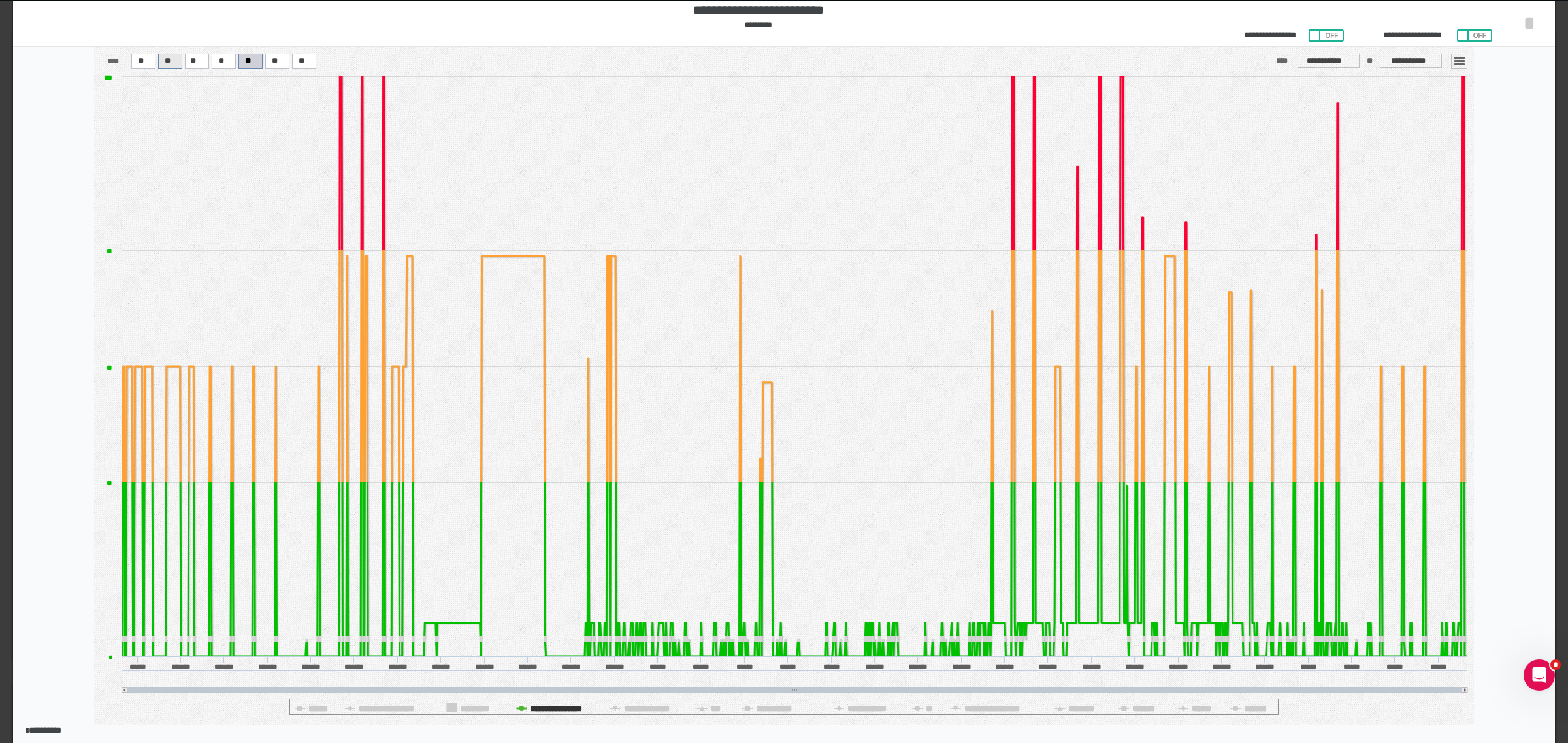 click on "**" at bounding box center [140, 61] 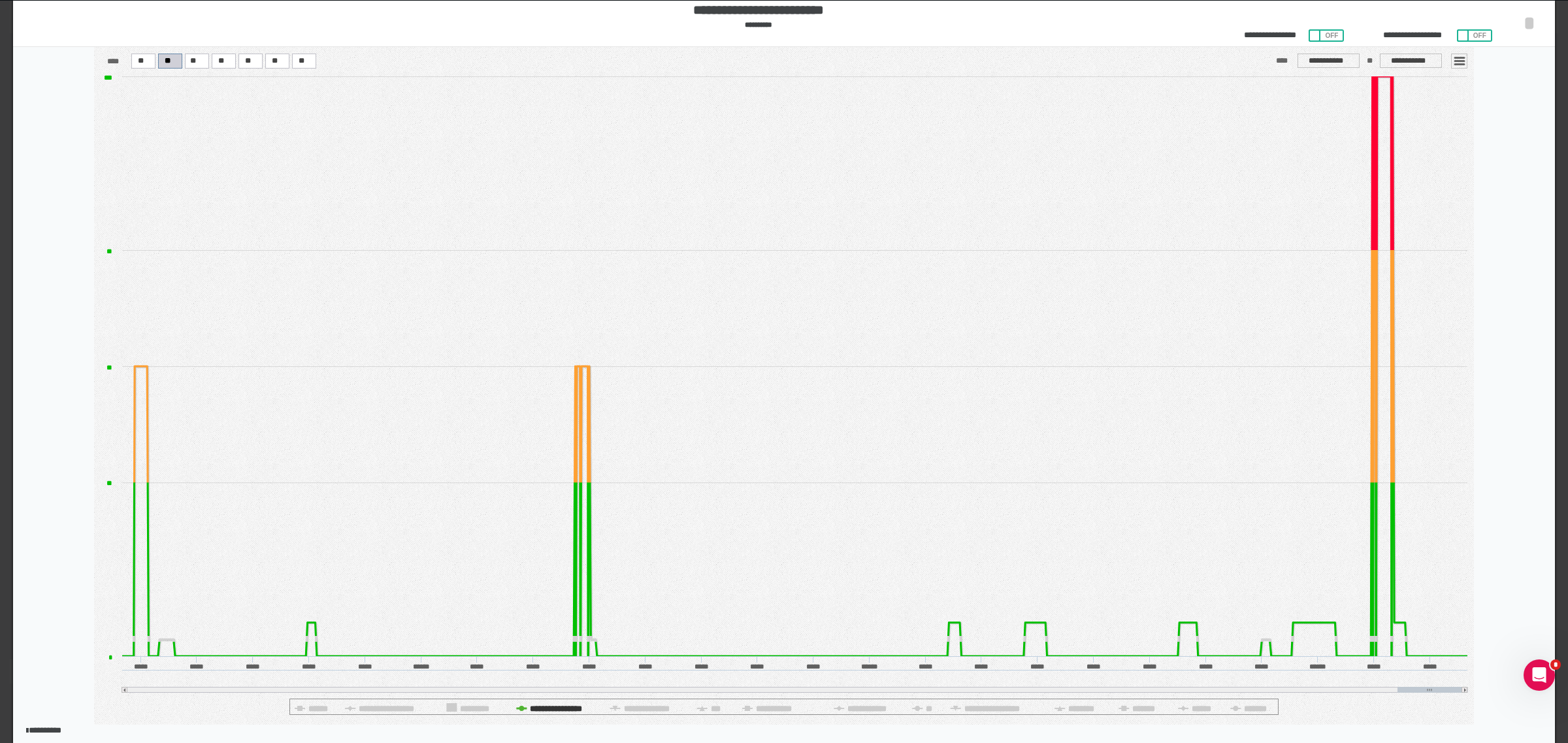 click on "**********" at bounding box center [784, 700] 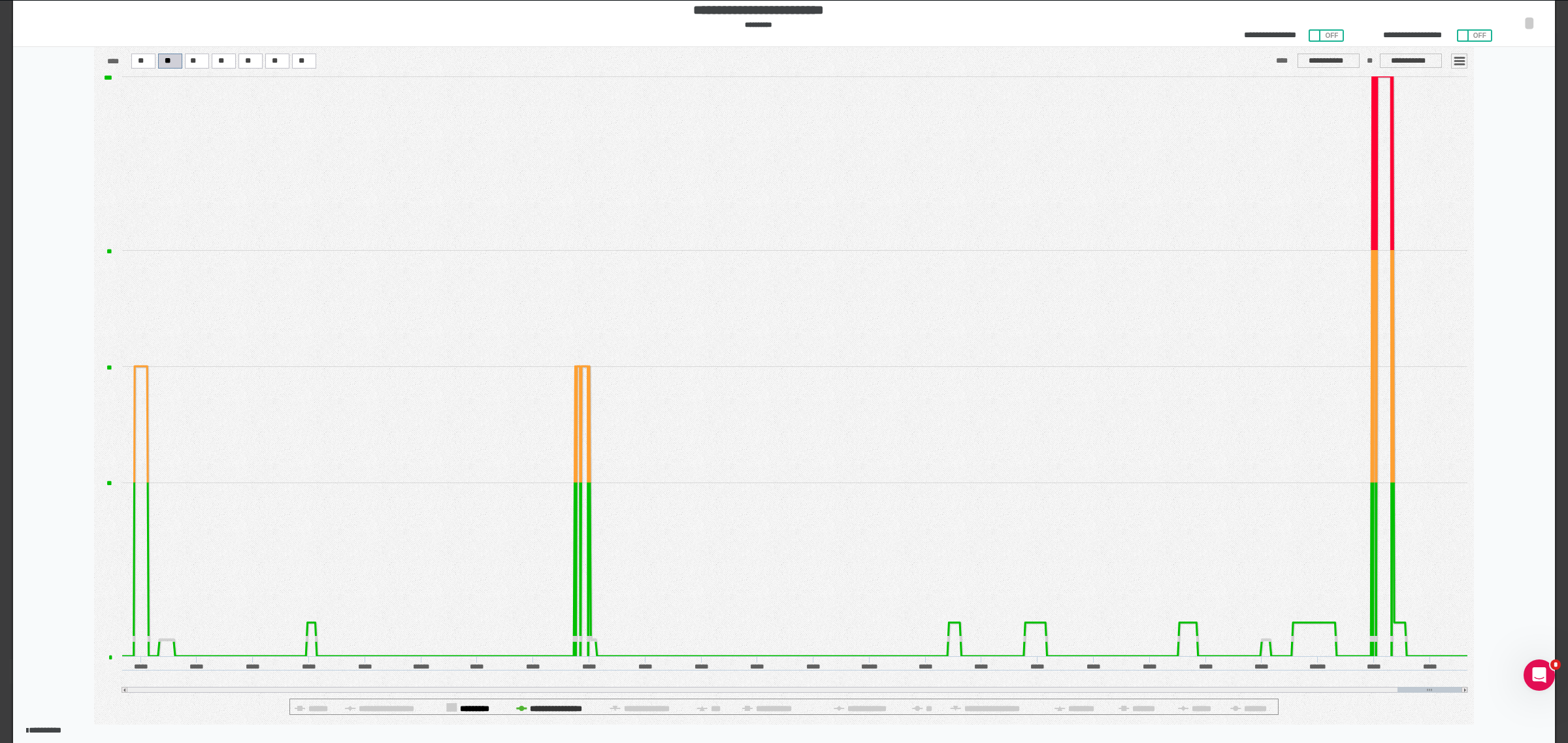 click on "*********" at bounding box center (474, 708) 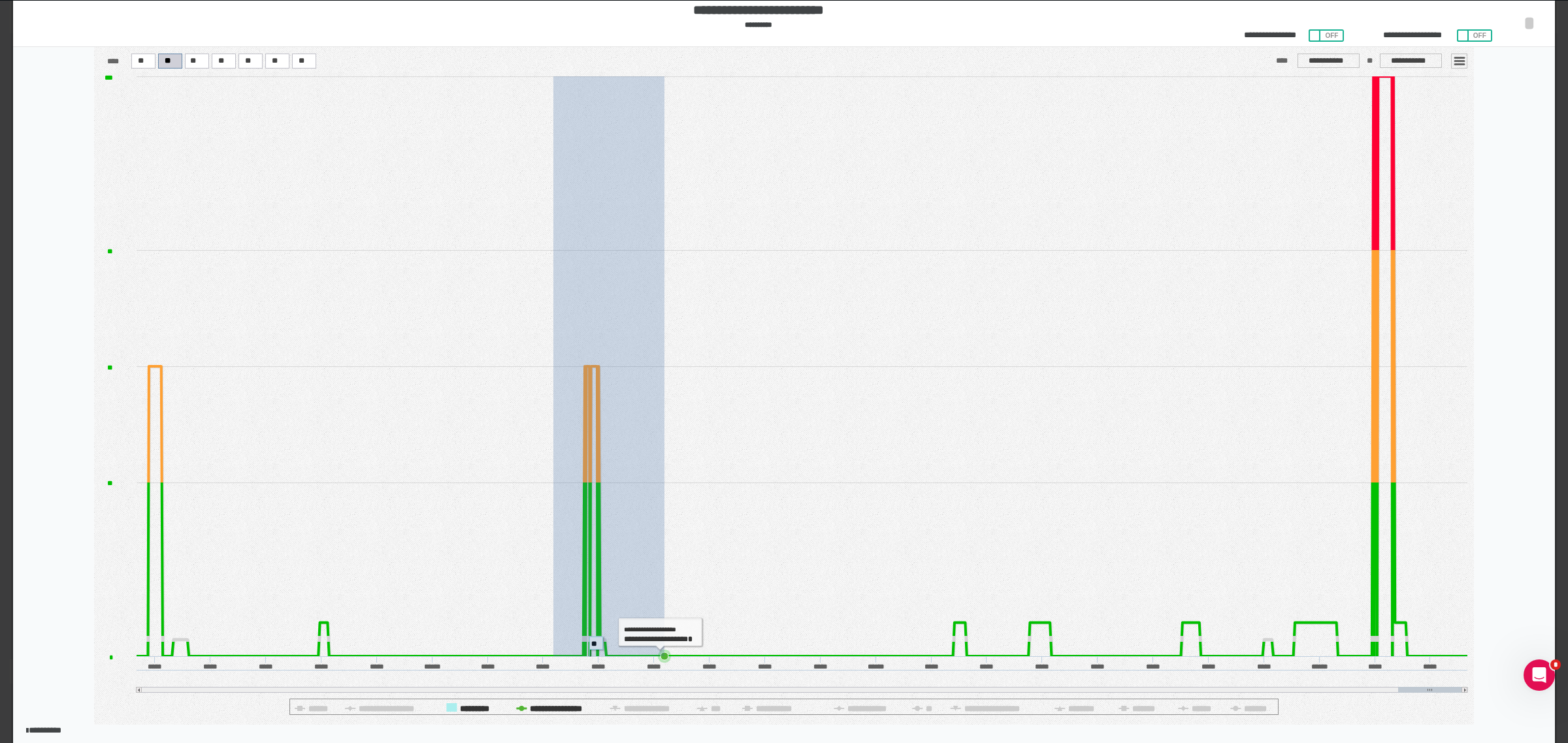 drag, startPoint x: 553, startPoint y: 614, endPoint x: 664, endPoint y: 615, distance: 111.0045 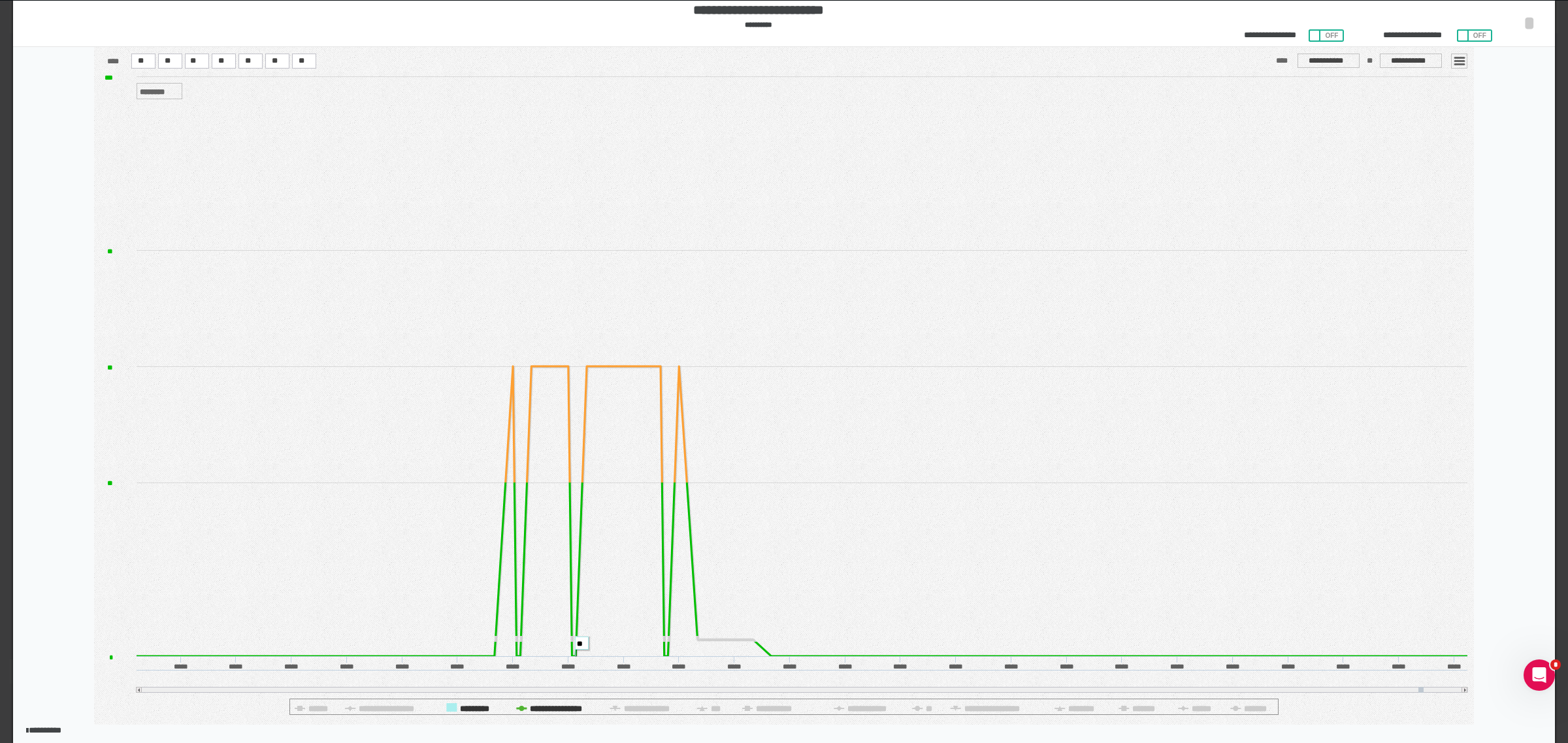 click on "**" at bounding box center [556, 708] 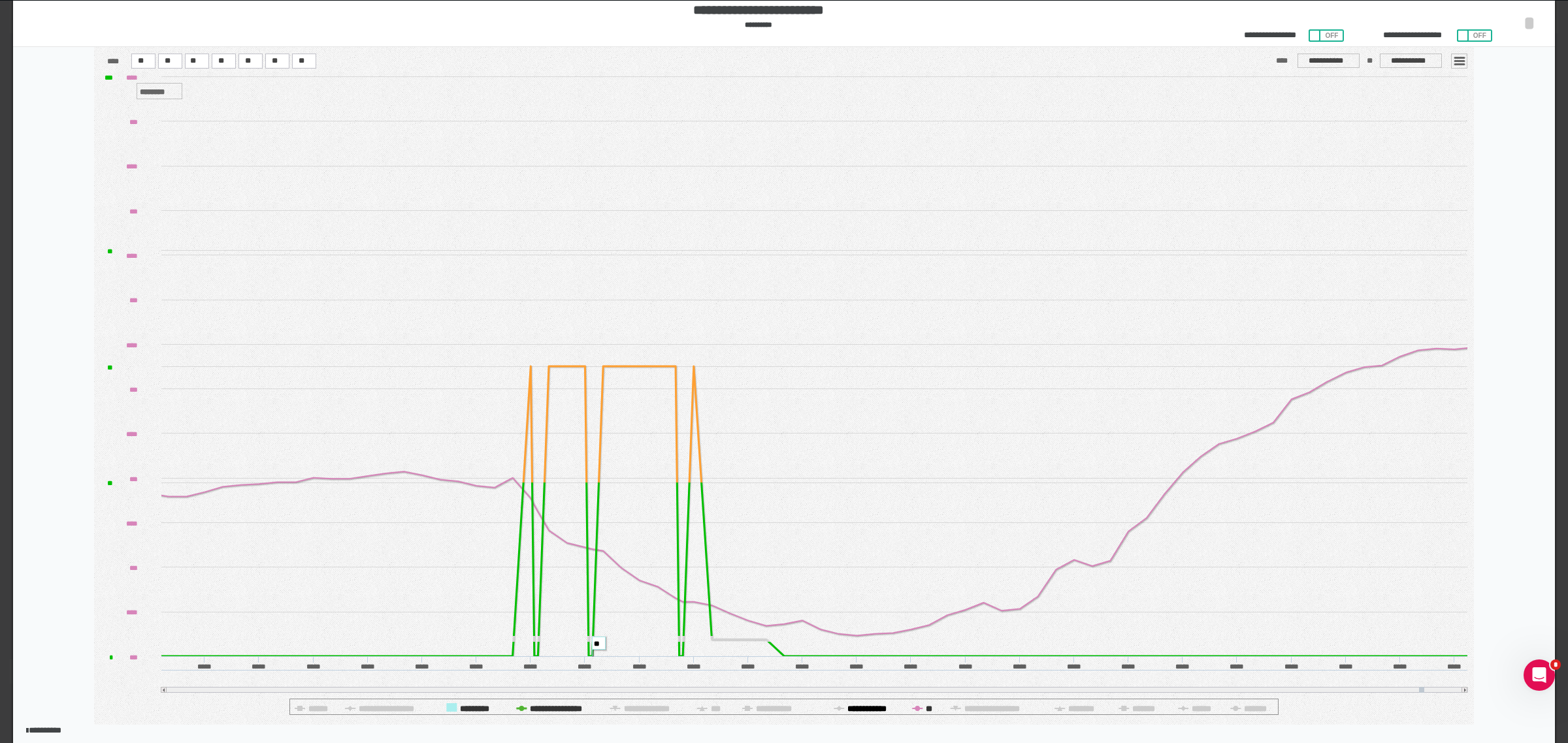 click on "**********" at bounding box center (556, 708) 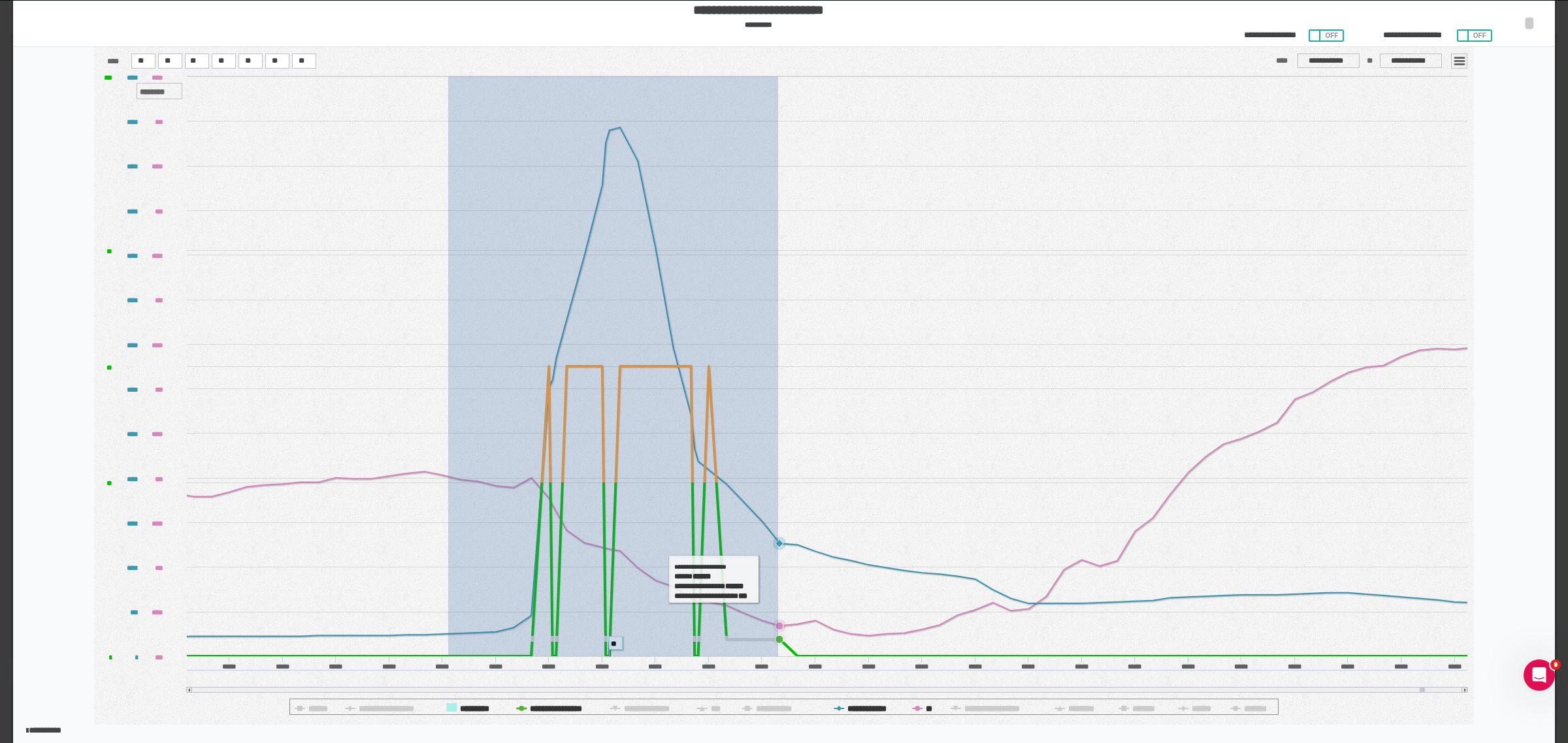 drag, startPoint x: 448, startPoint y: 575, endPoint x: 778, endPoint y: 579, distance: 330.02424 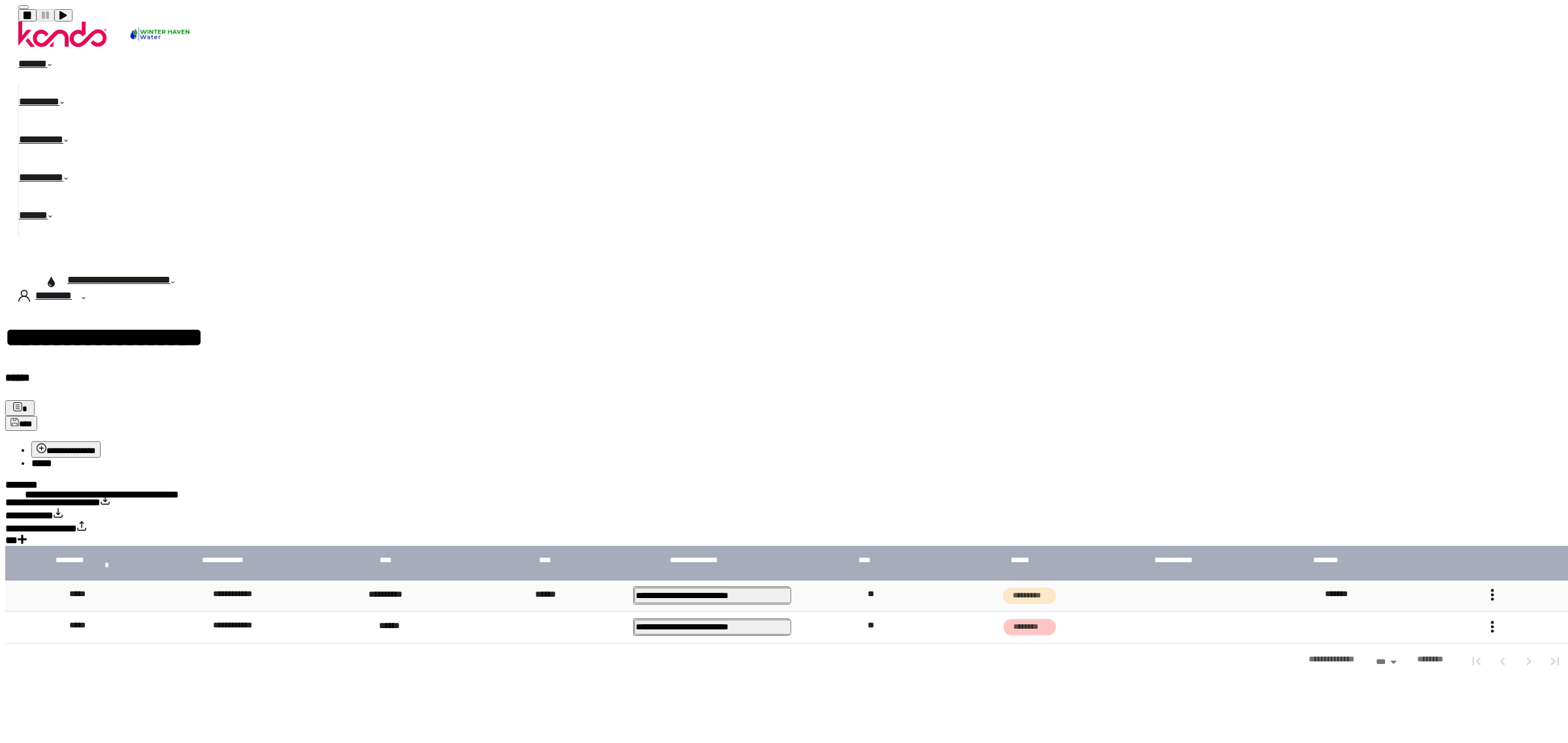 scroll, scrollTop: 0, scrollLeft: 0, axis: both 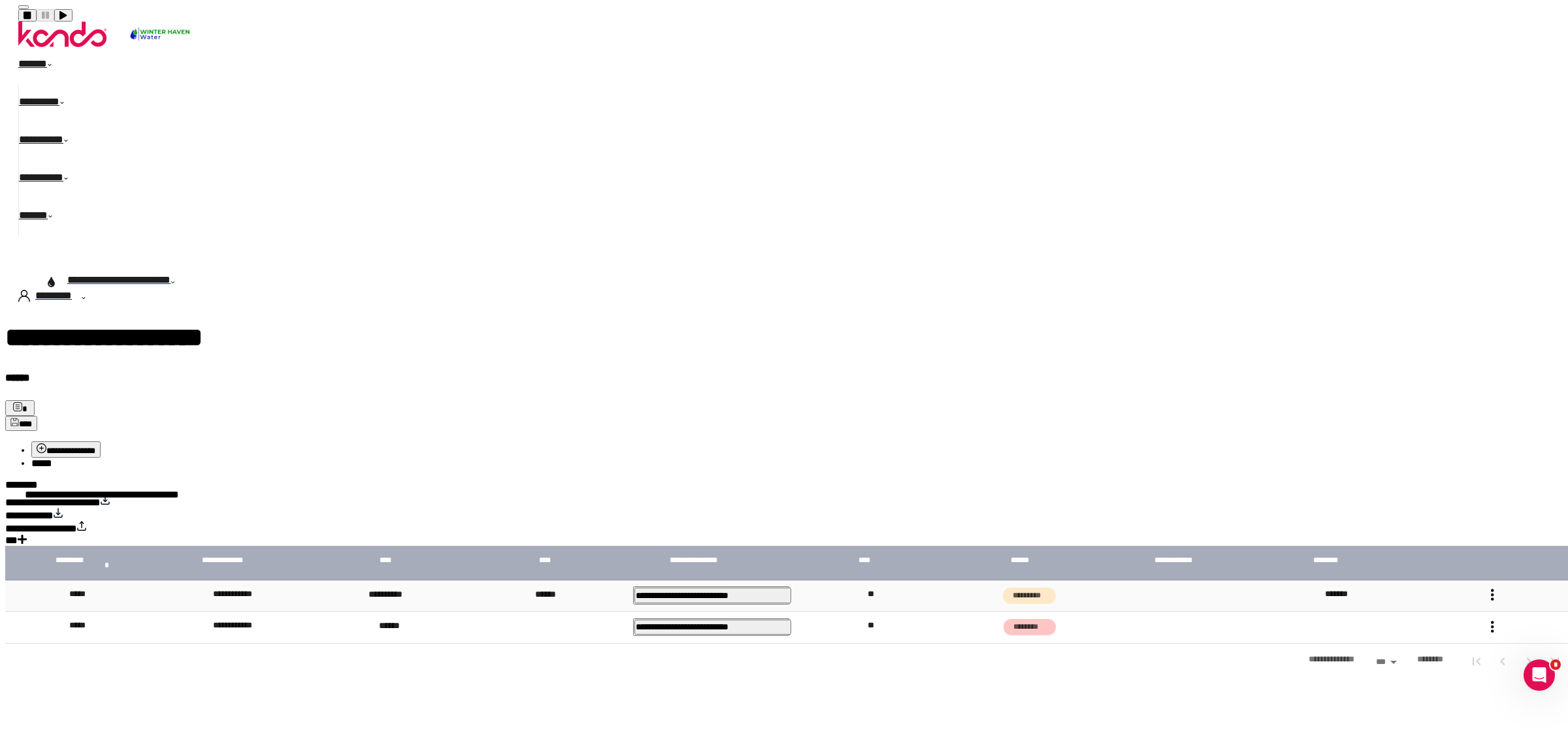 click at bounding box center [1492, 595] 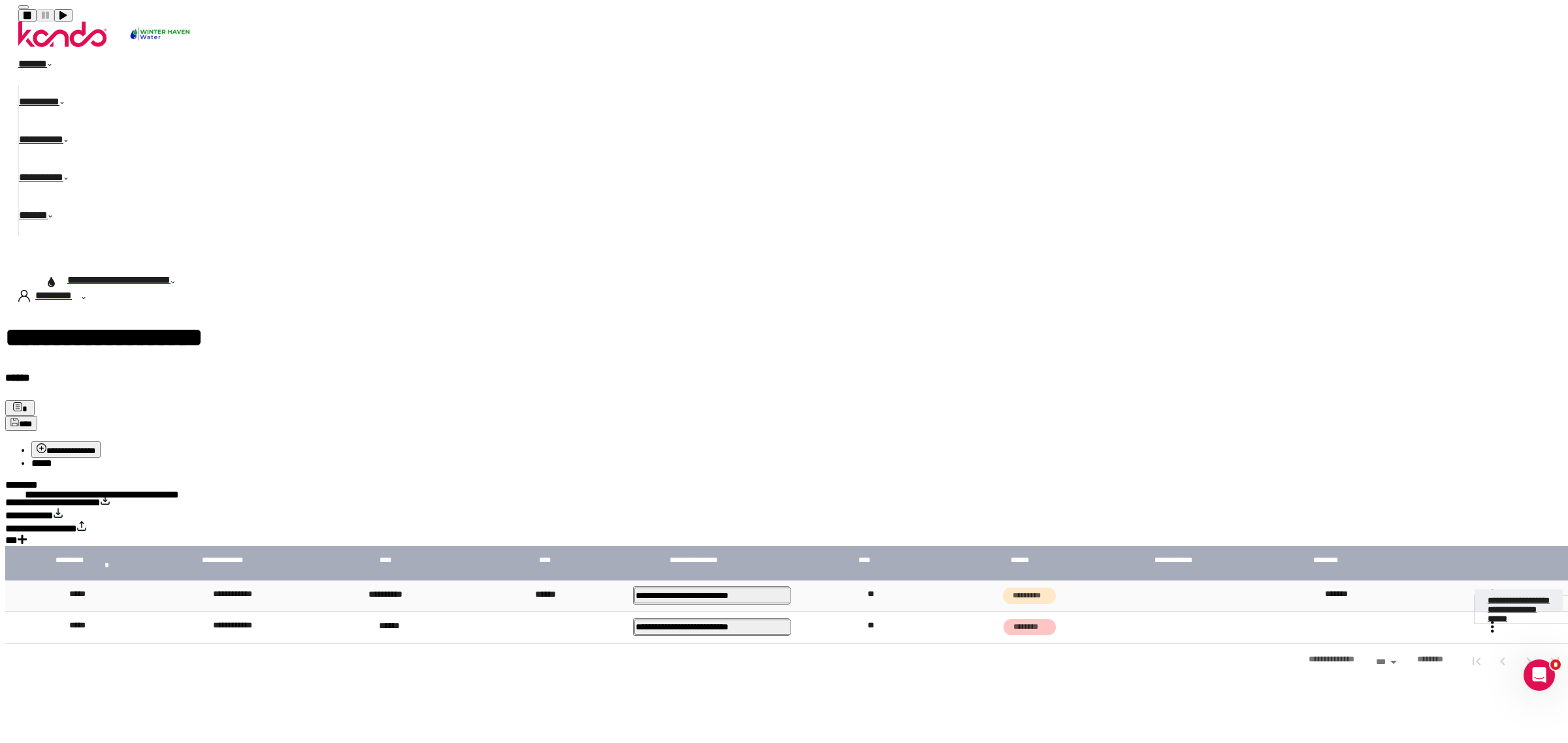 click on "**********" at bounding box center [1518, 599] 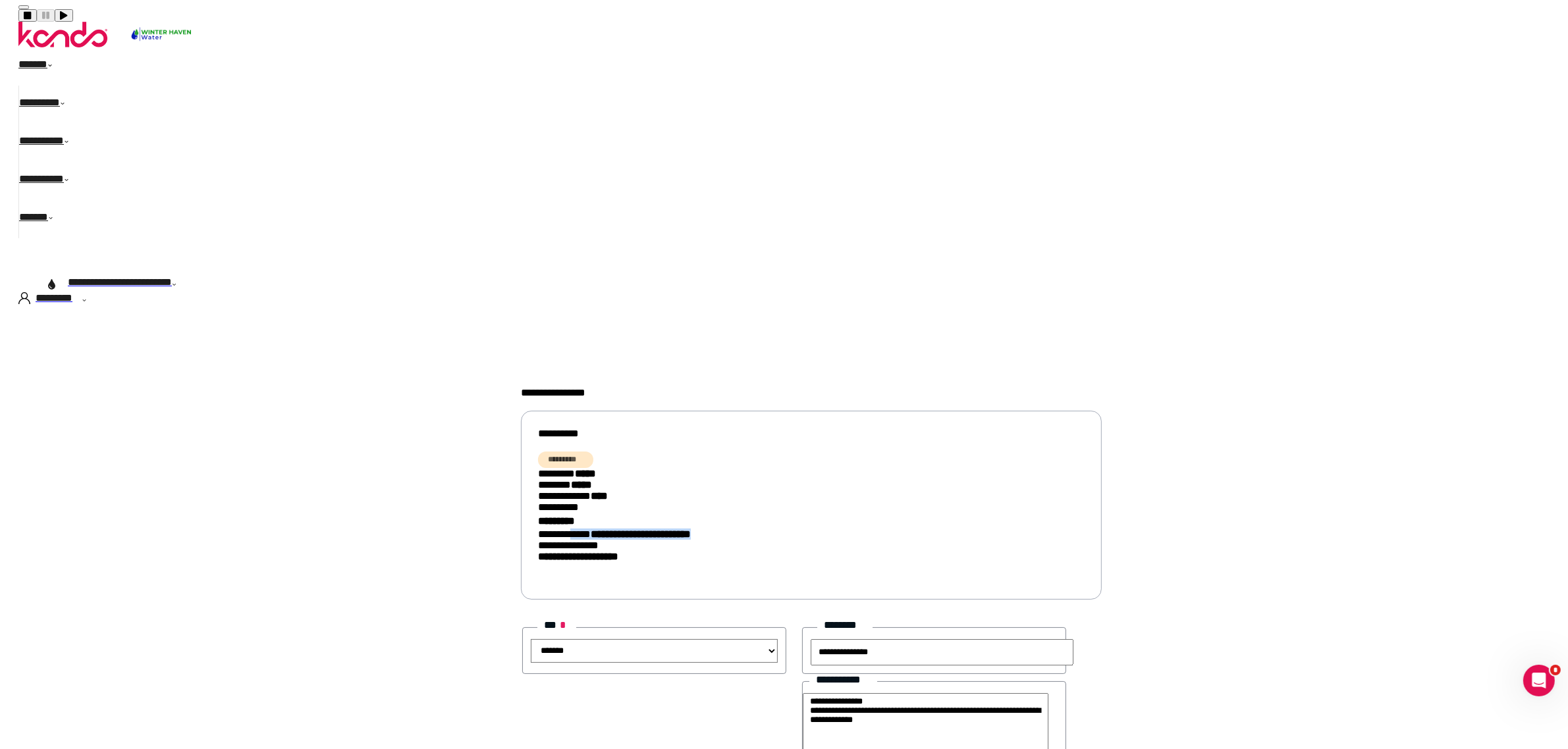 drag, startPoint x: 807, startPoint y: 297, endPoint x: 745, endPoint y: 267, distance: 68.8767 